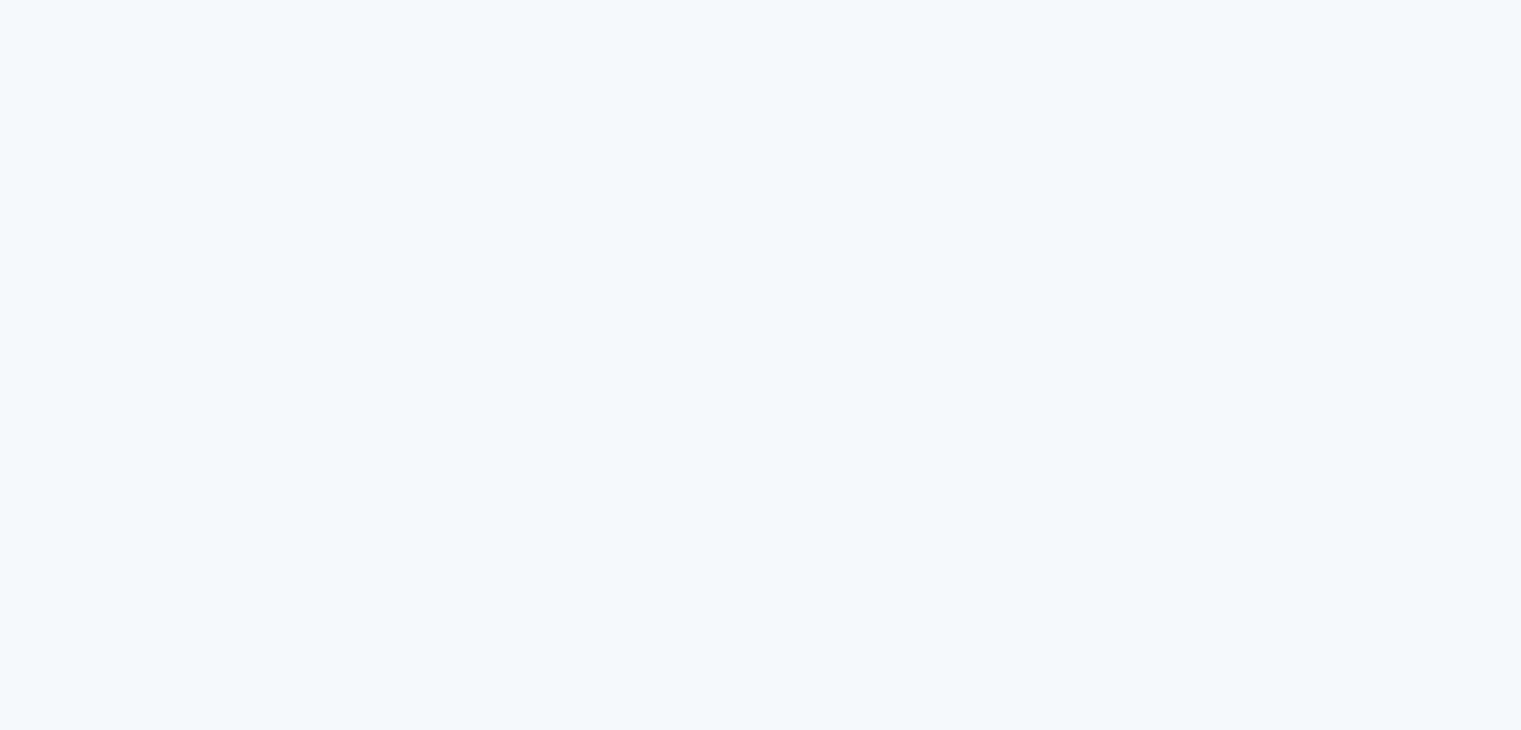 scroll, scrollTop: 0, scrollLeft: 0, axis: both 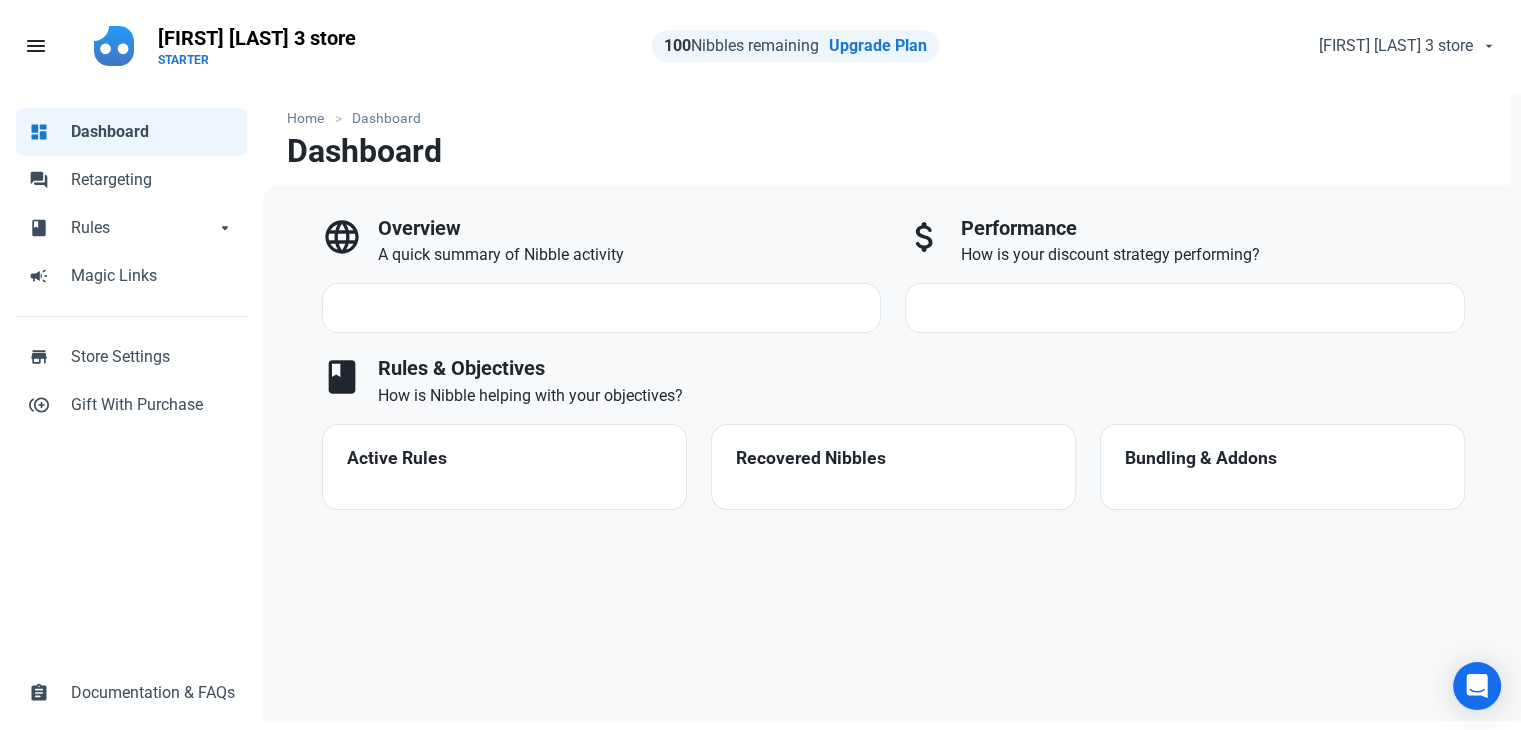 select on "7d" 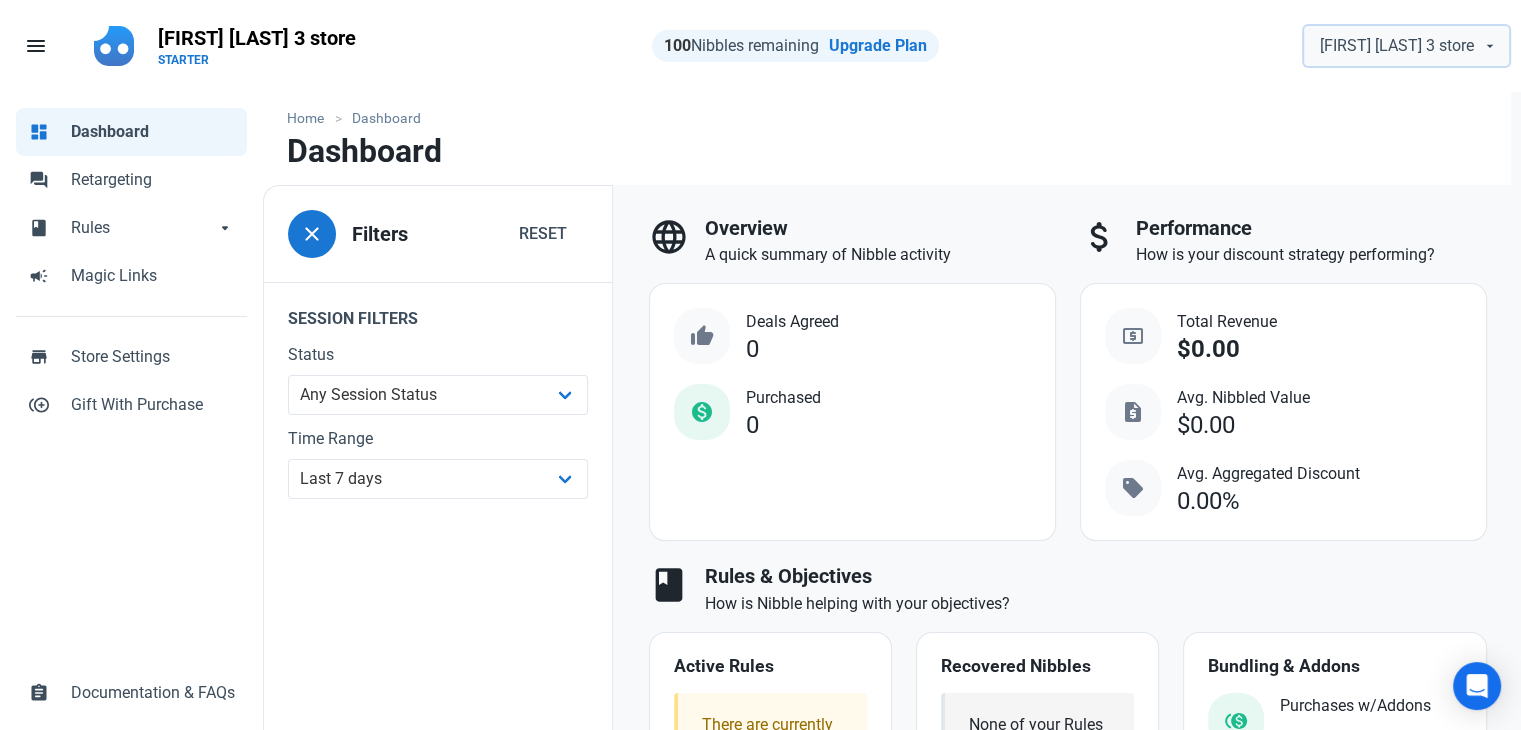 click at bounding box center [1490, 46] 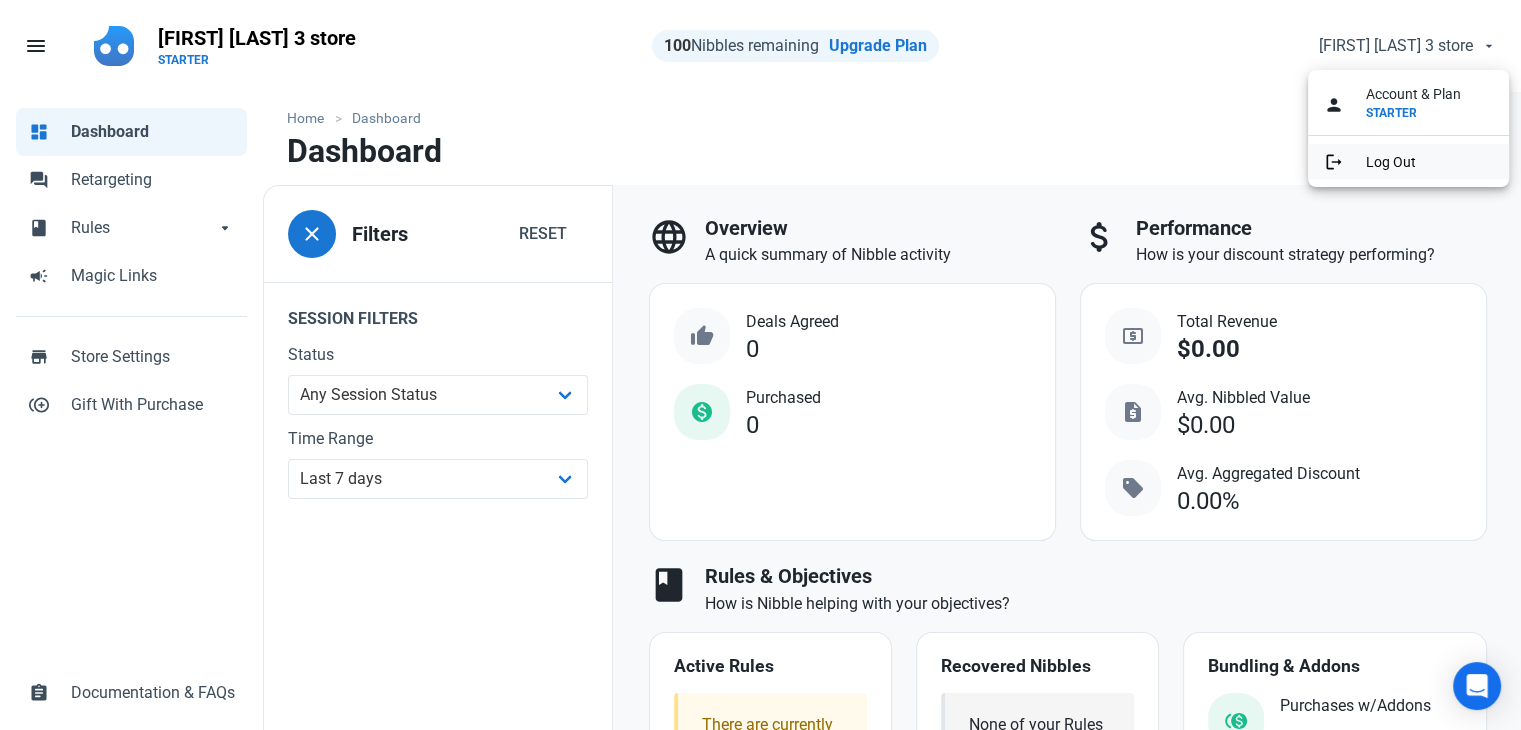 click on "Log Out" at bounding box center (1391, 162) 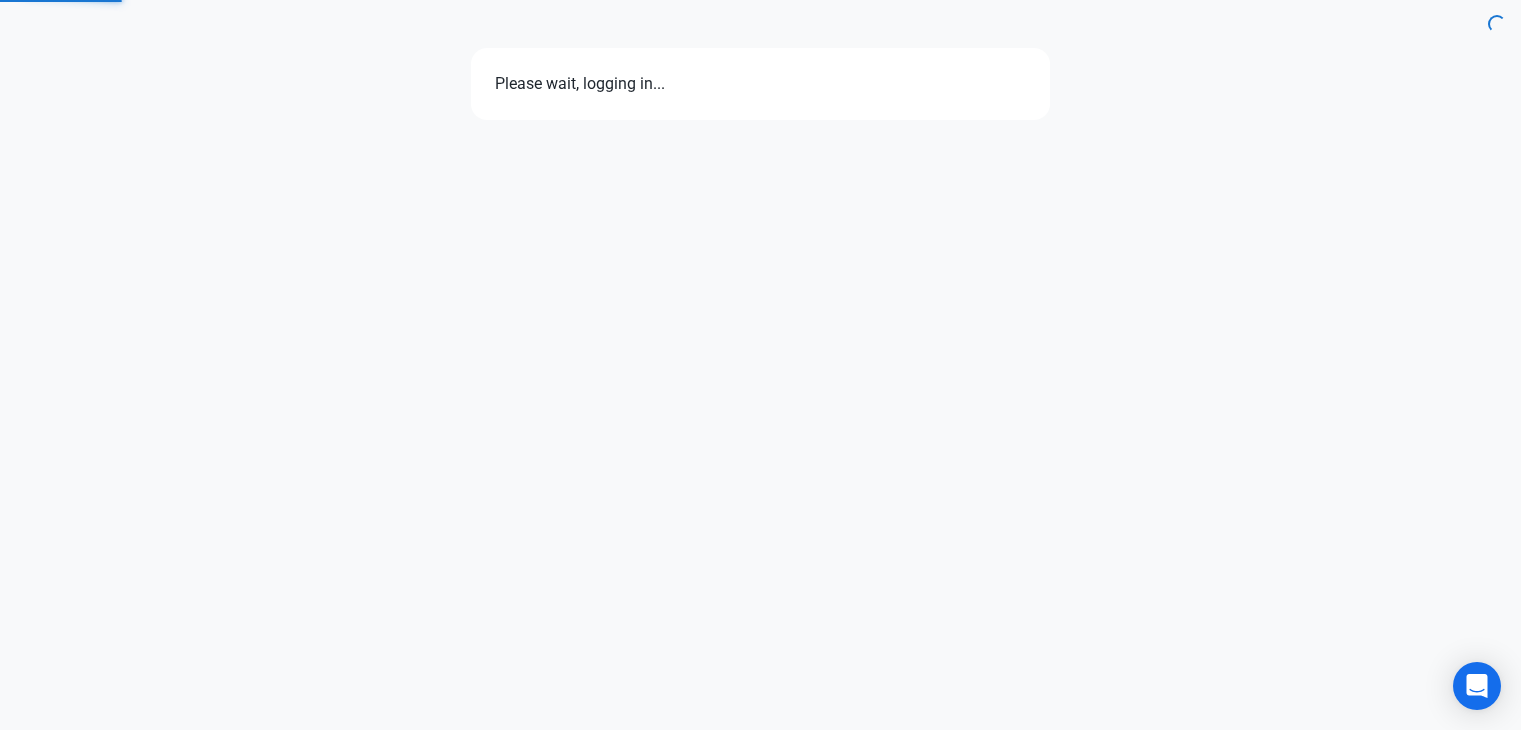 scroll, scrollTop: 0, scrollLeft: 0, axis: both 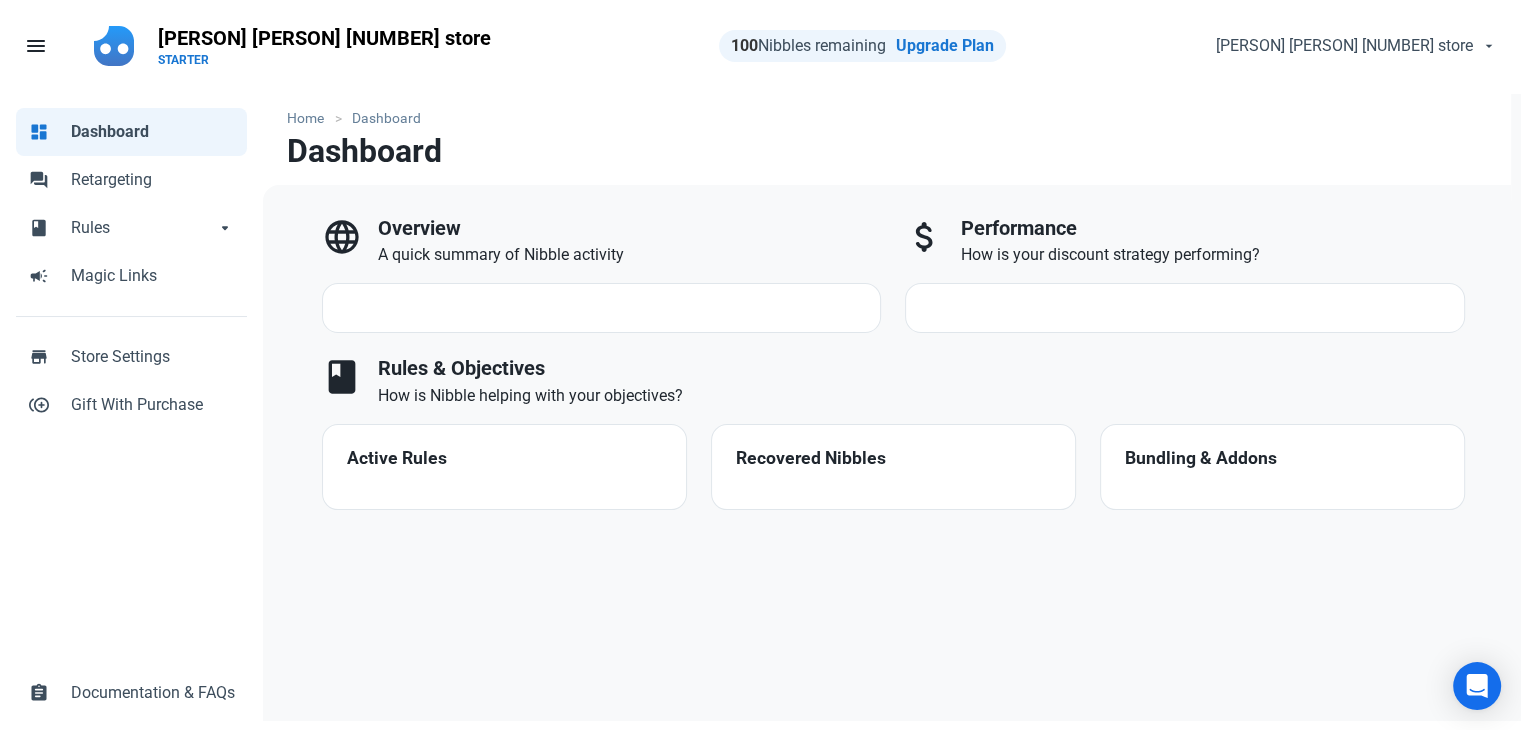 select on "7d" 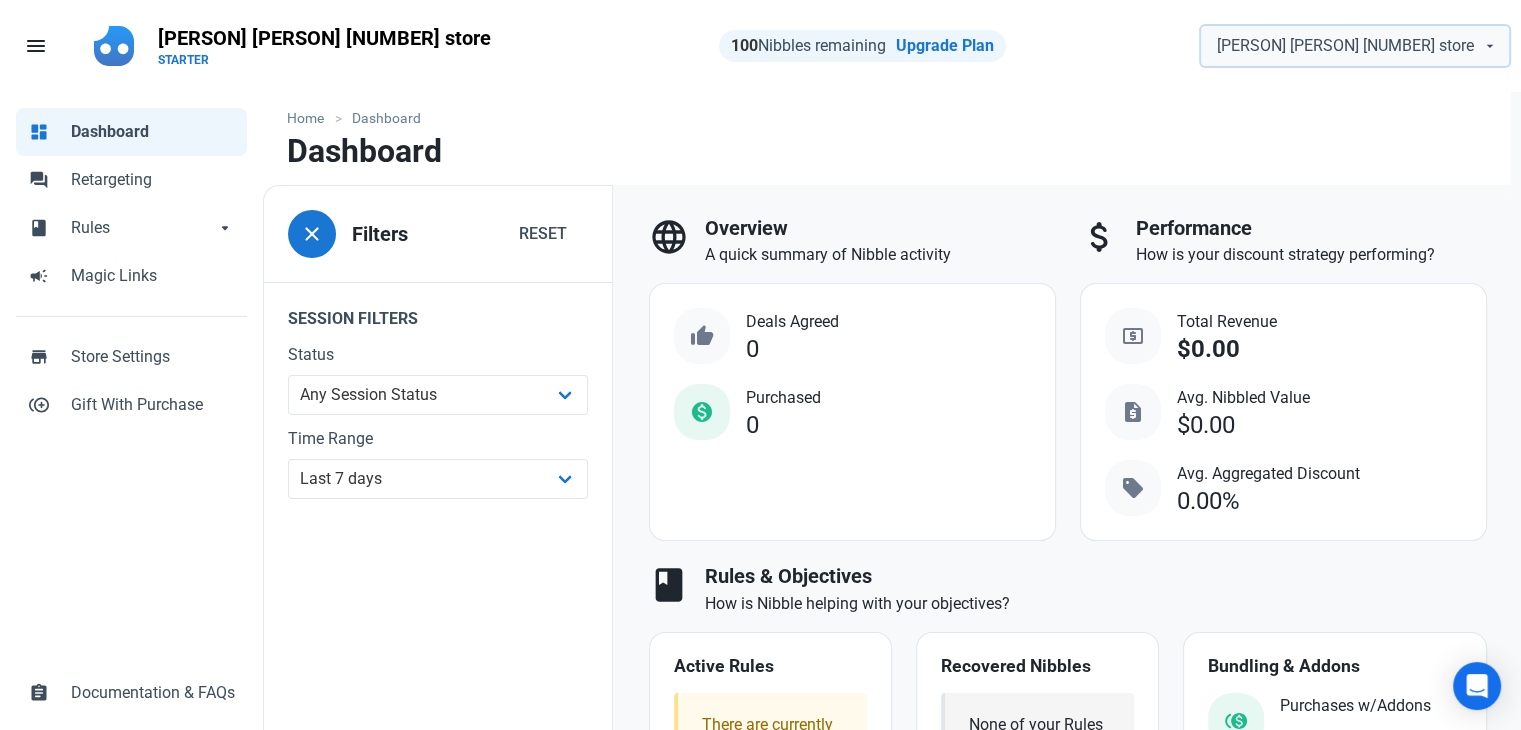 click on "[PERSON] [PERSON] [NUMBER] store" at bounding box center [1345, 46] 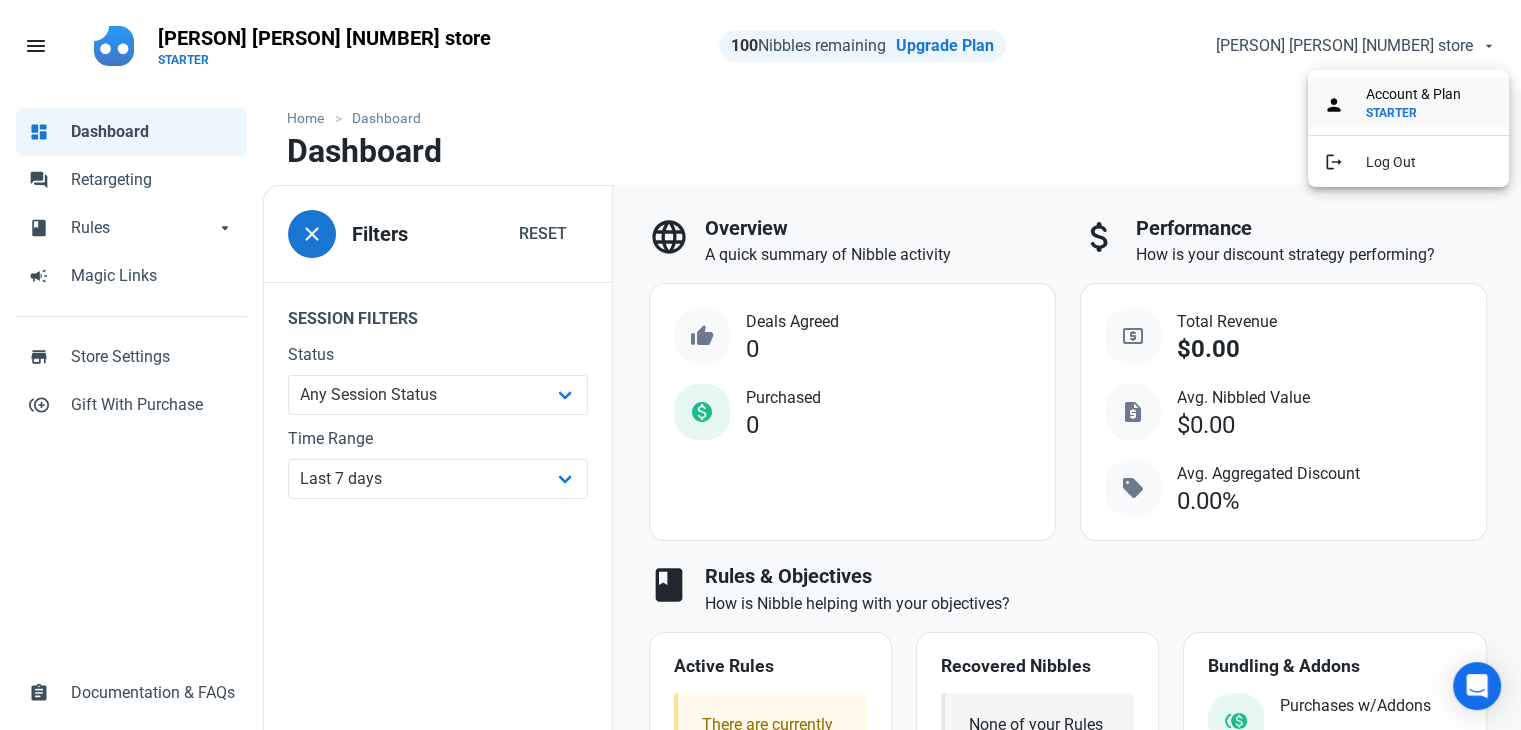 click on "STARTER" at bounding box center [1391, 113] 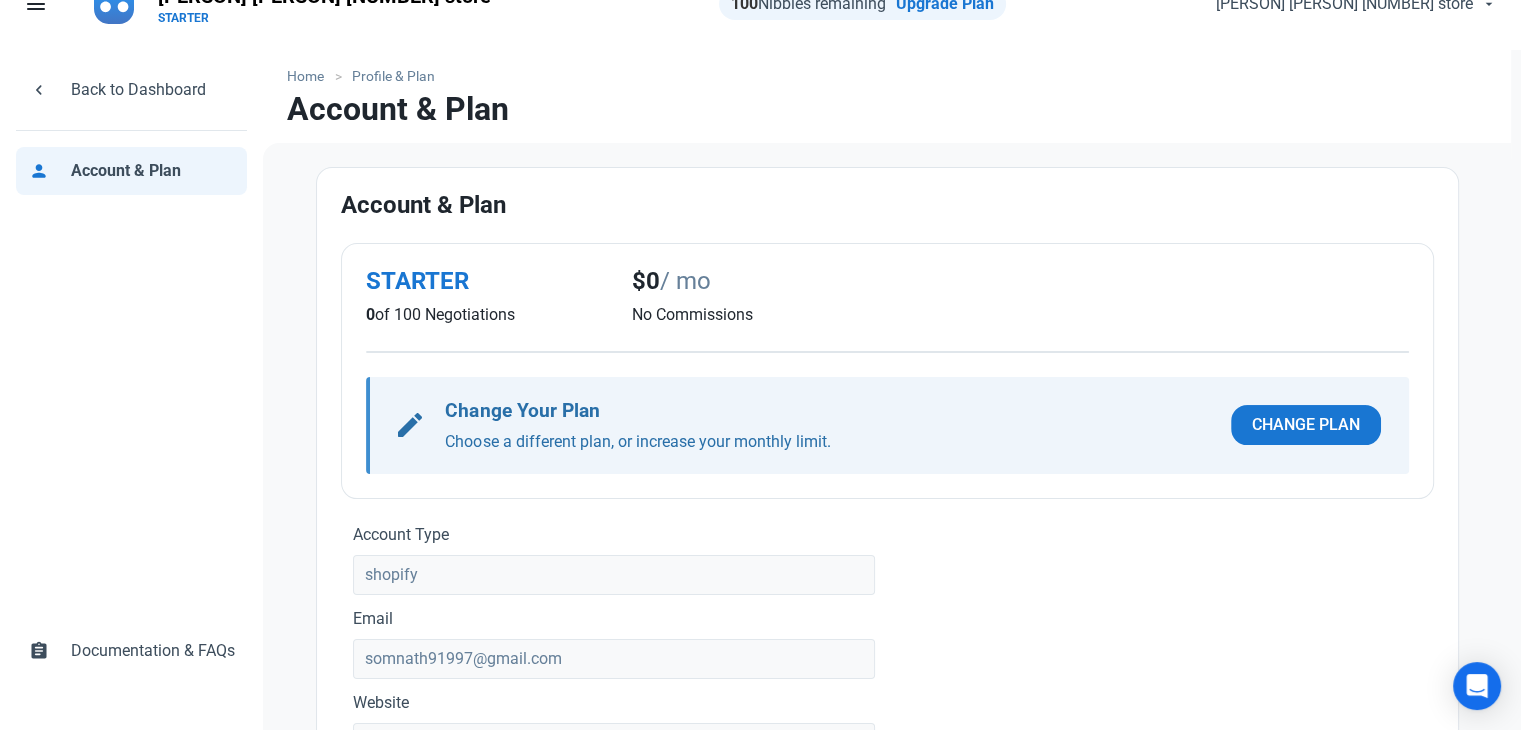scroll, scrollTop: 0, scrollLeft: 0, axis: both 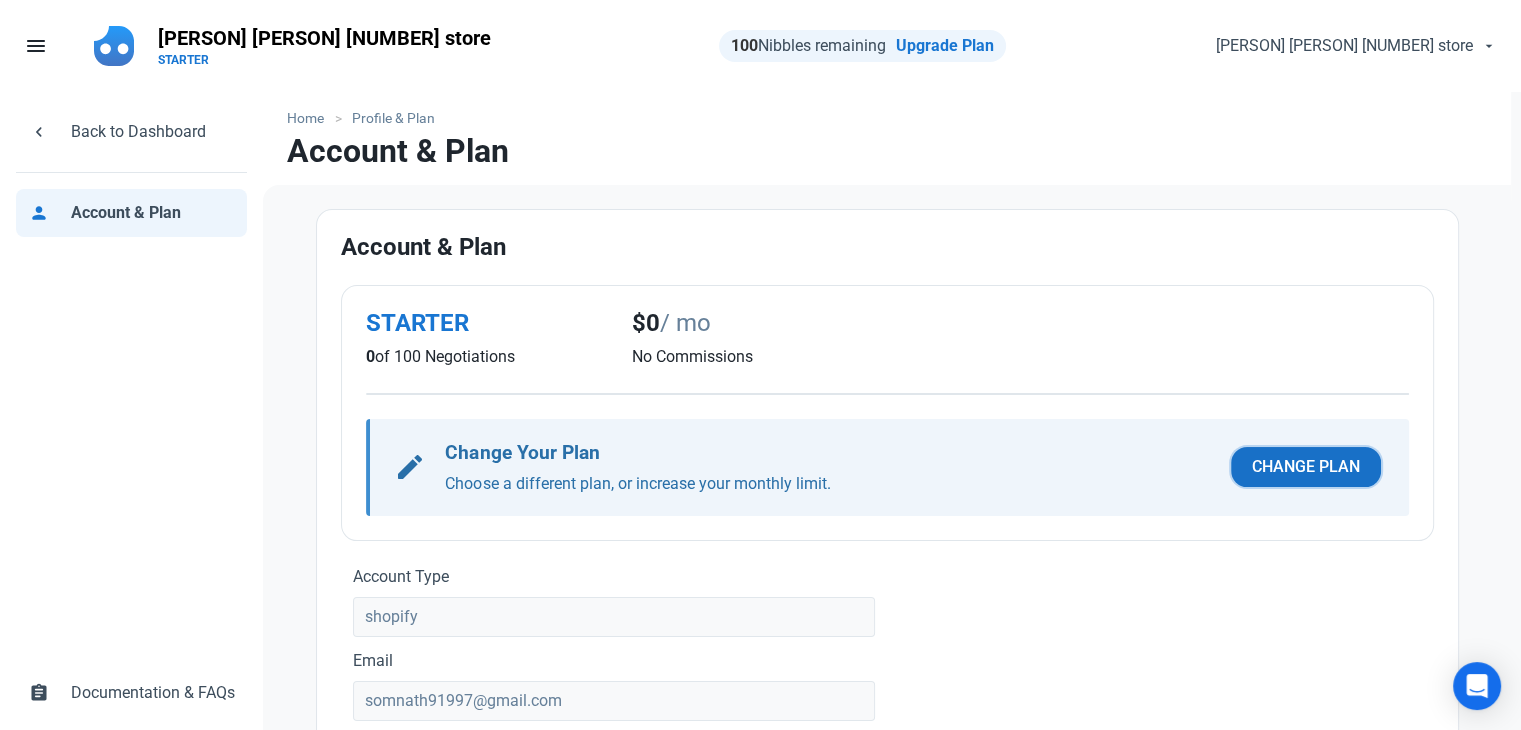 click on "Change Plan" at bounding box center (1306, 467) 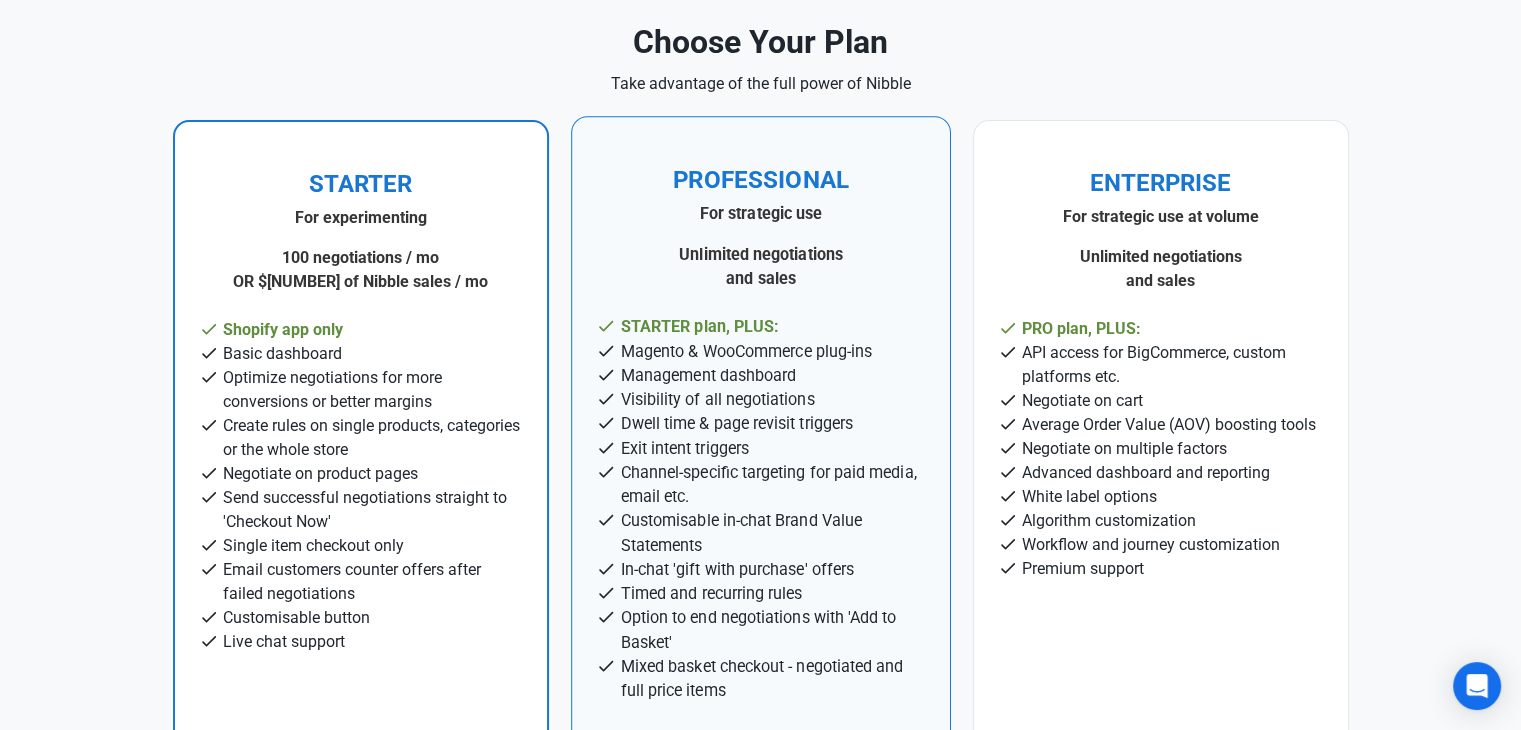 scroll, scrollTop: 100, scrollLeft: 0, axis: vertical 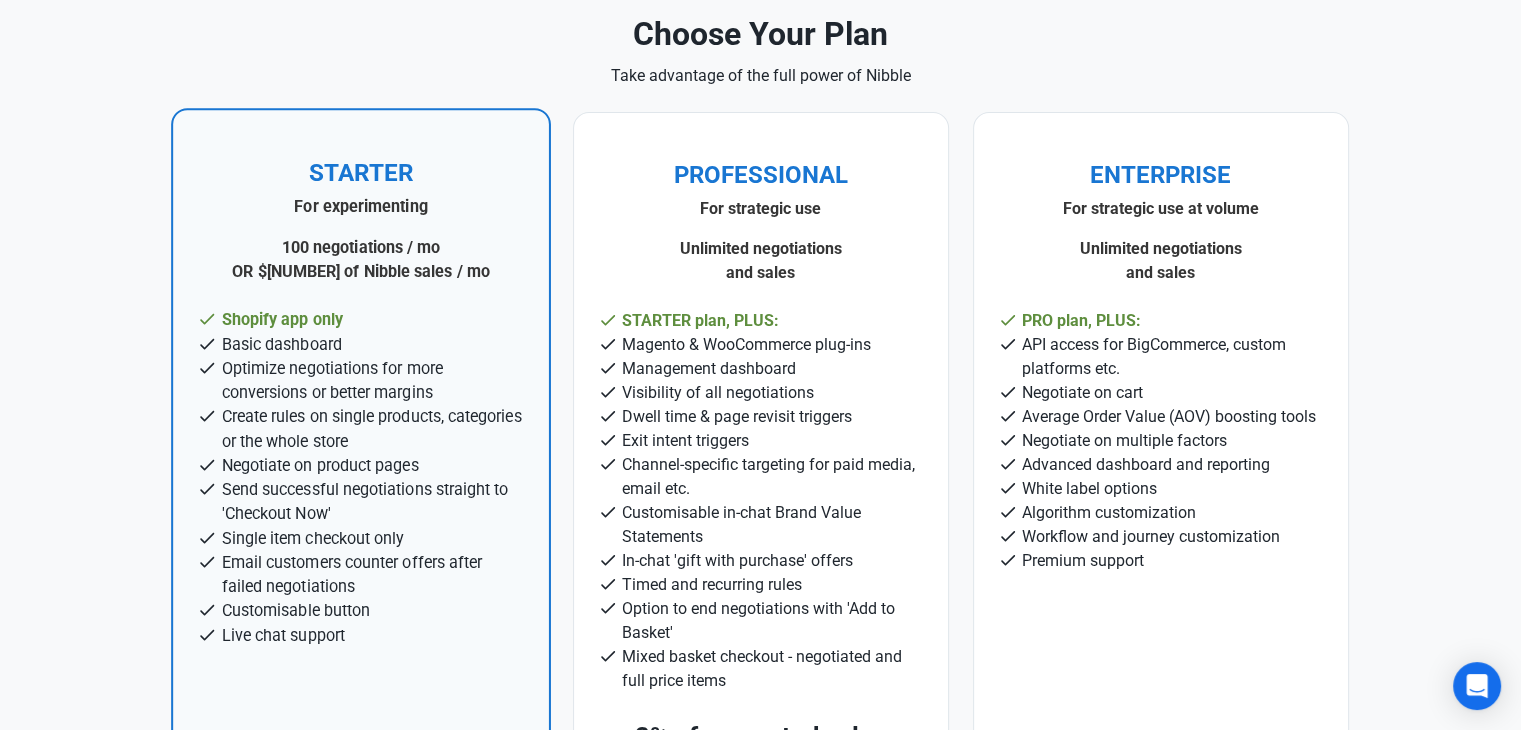 drag, startPoint x: 221, startPoint y: 317, endPoint x: 338, endPoint y: 317, distance: 117 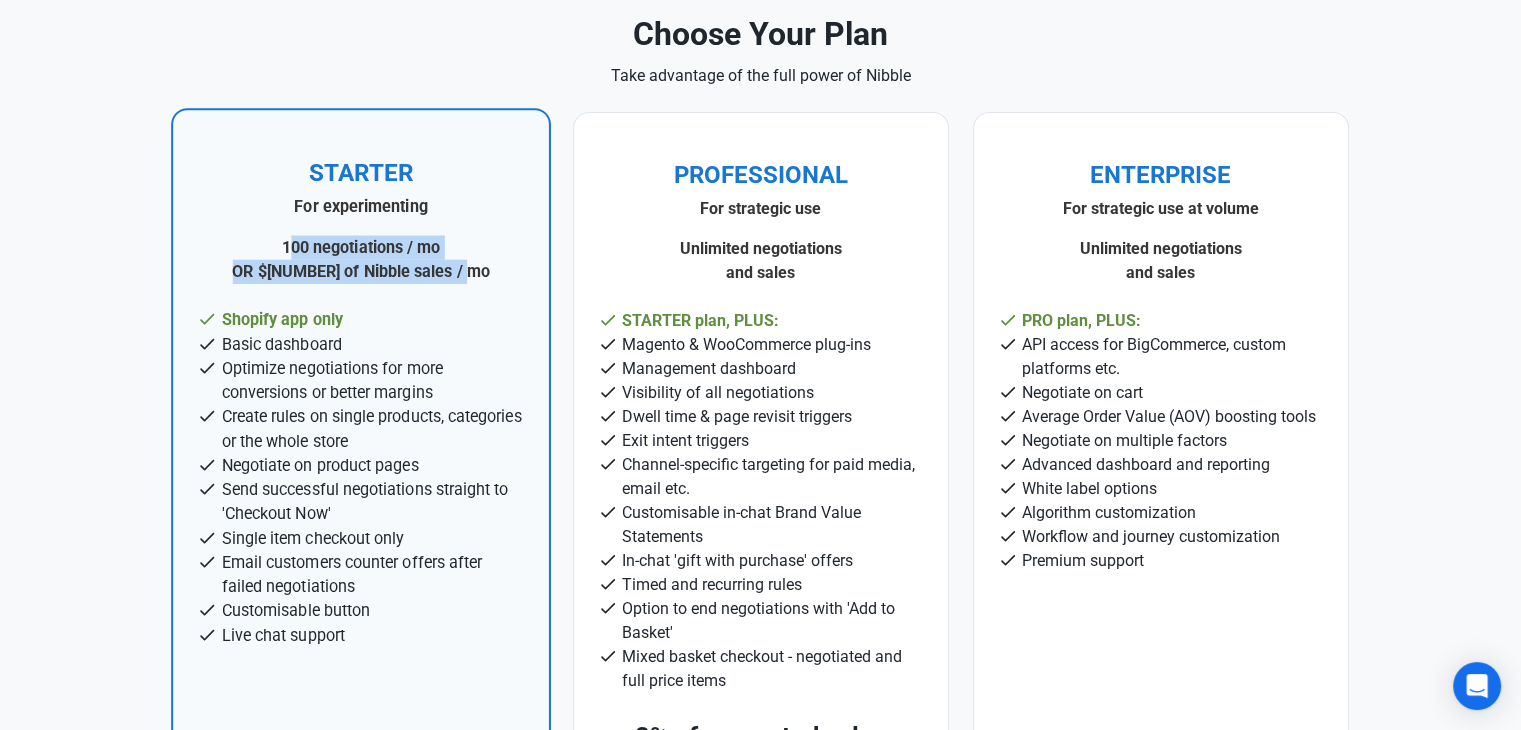 drag, startPoint x: 286, startPoint y: 247, endPoint x: 485, endPoint y: 260, distance: 199.42416 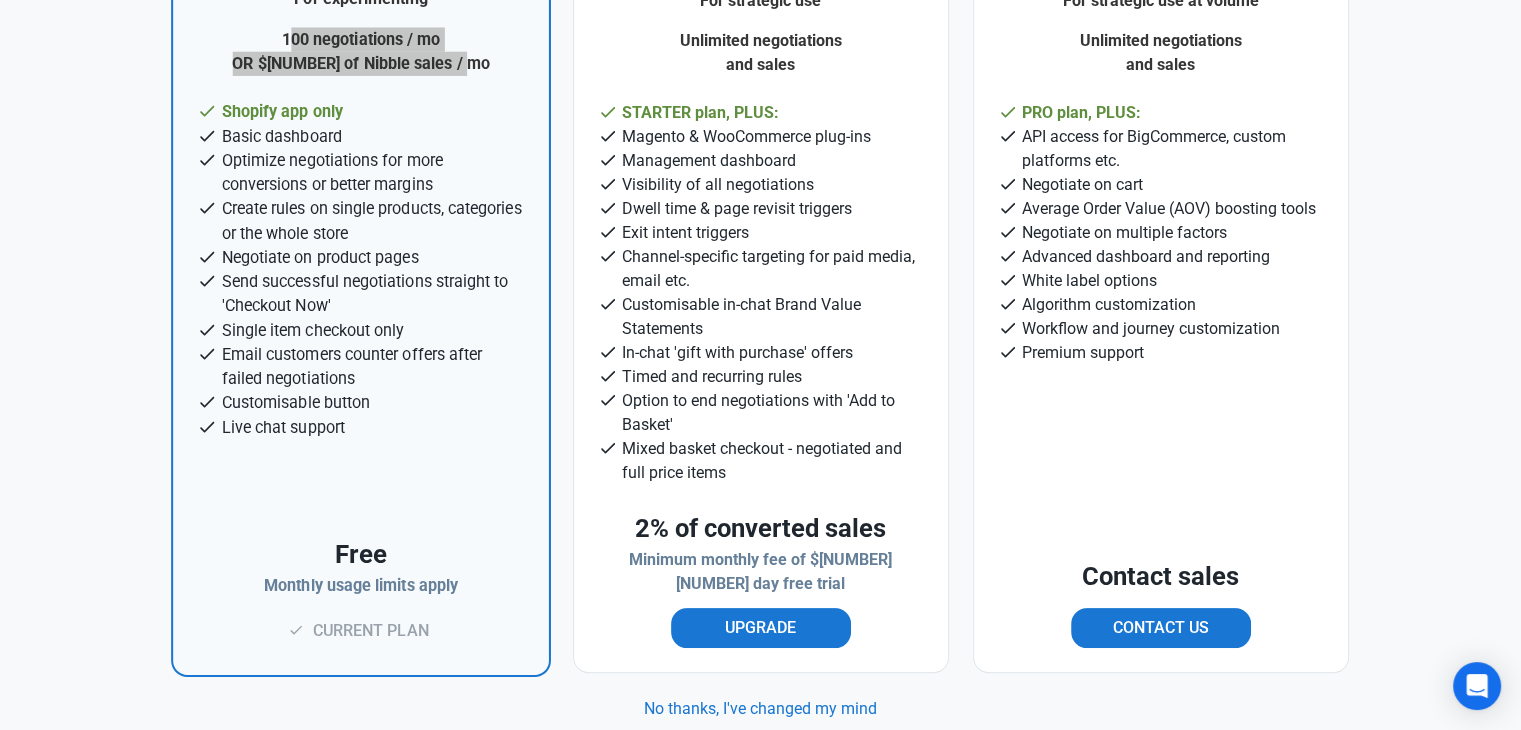 scroll, scrollTop: 310, scrollLeft: 0, axis: vertical 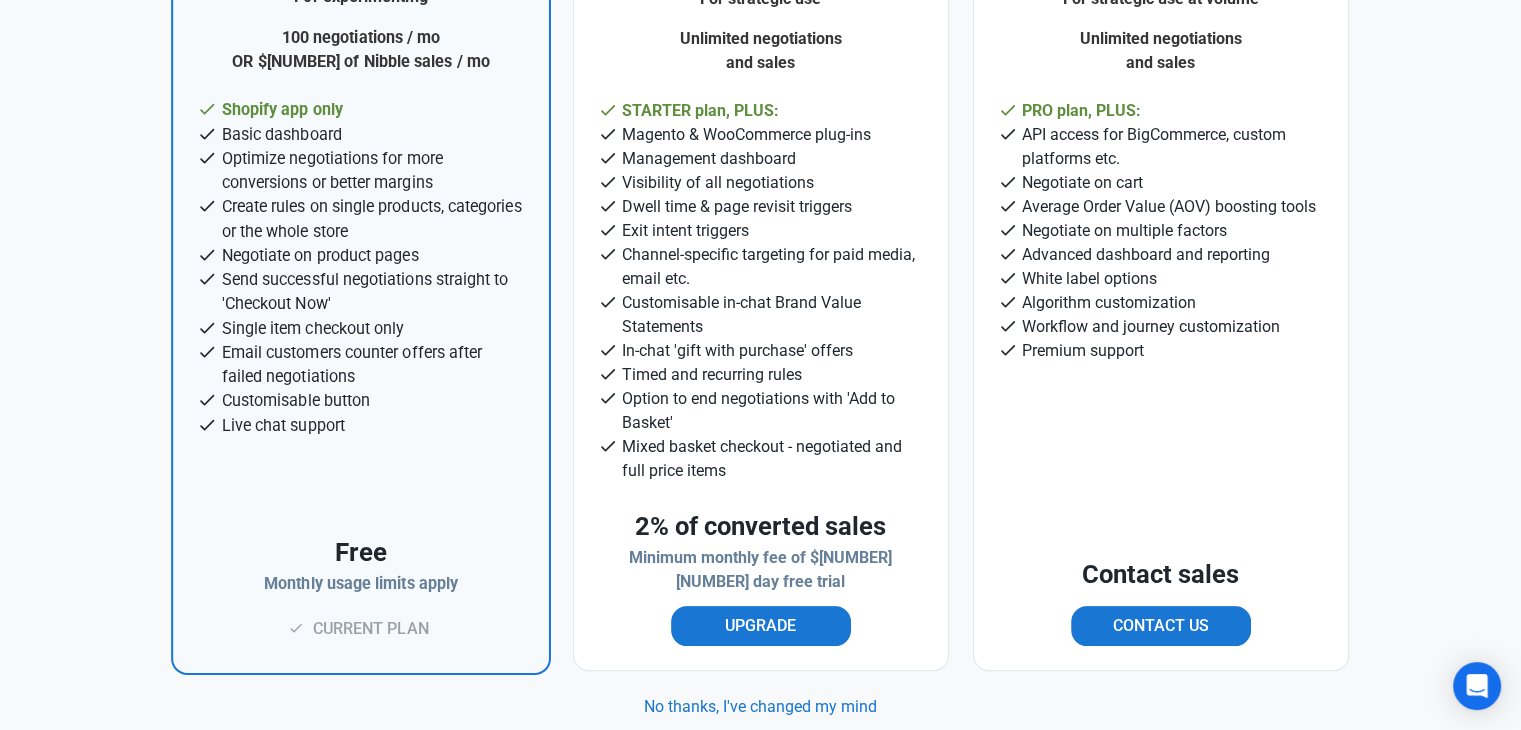 click on "check  Basic dashboard" at bounding box center (281, 134) 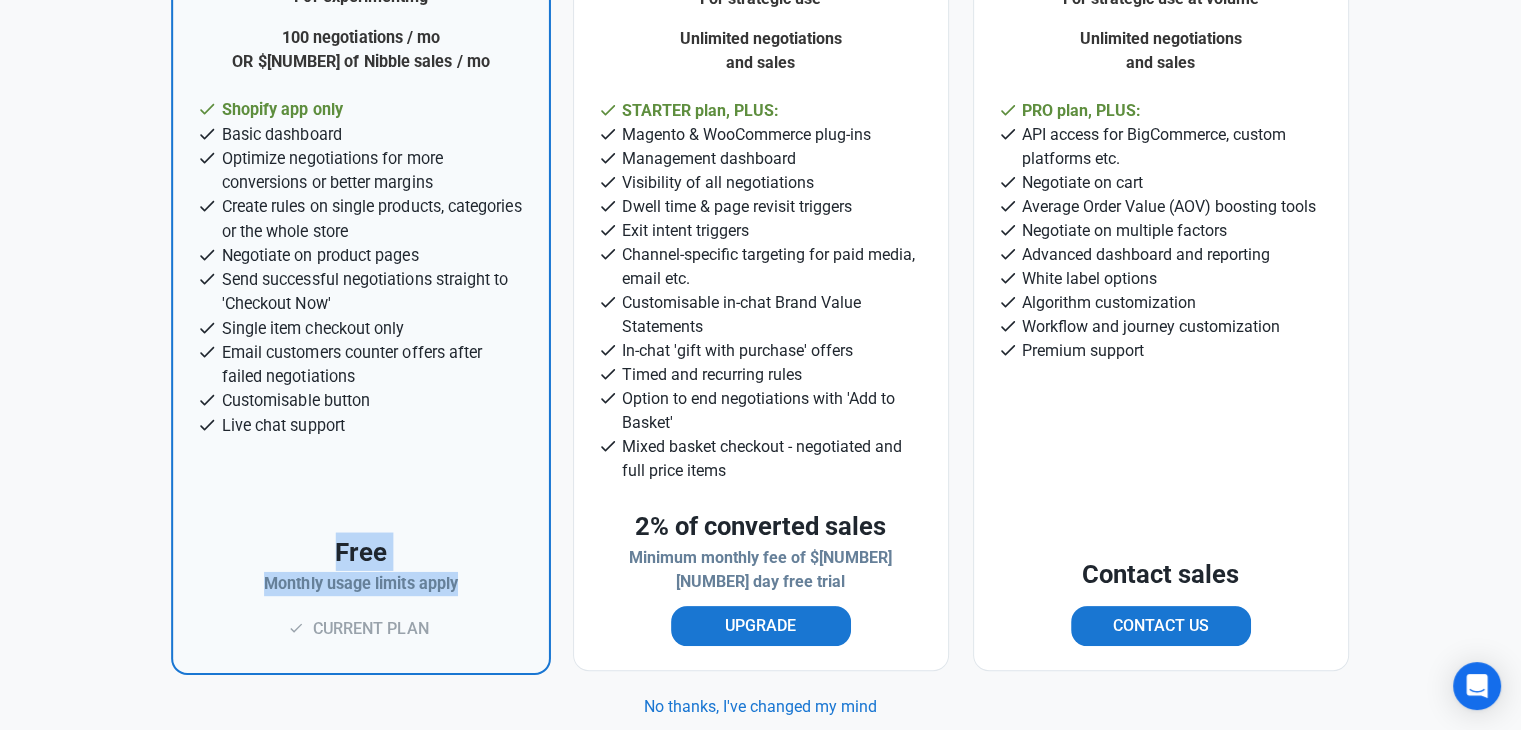 drag, startPoint x: 336, startPoint y: 537, endPoint x: 458, endPoint y: 550, distance: 122.69067 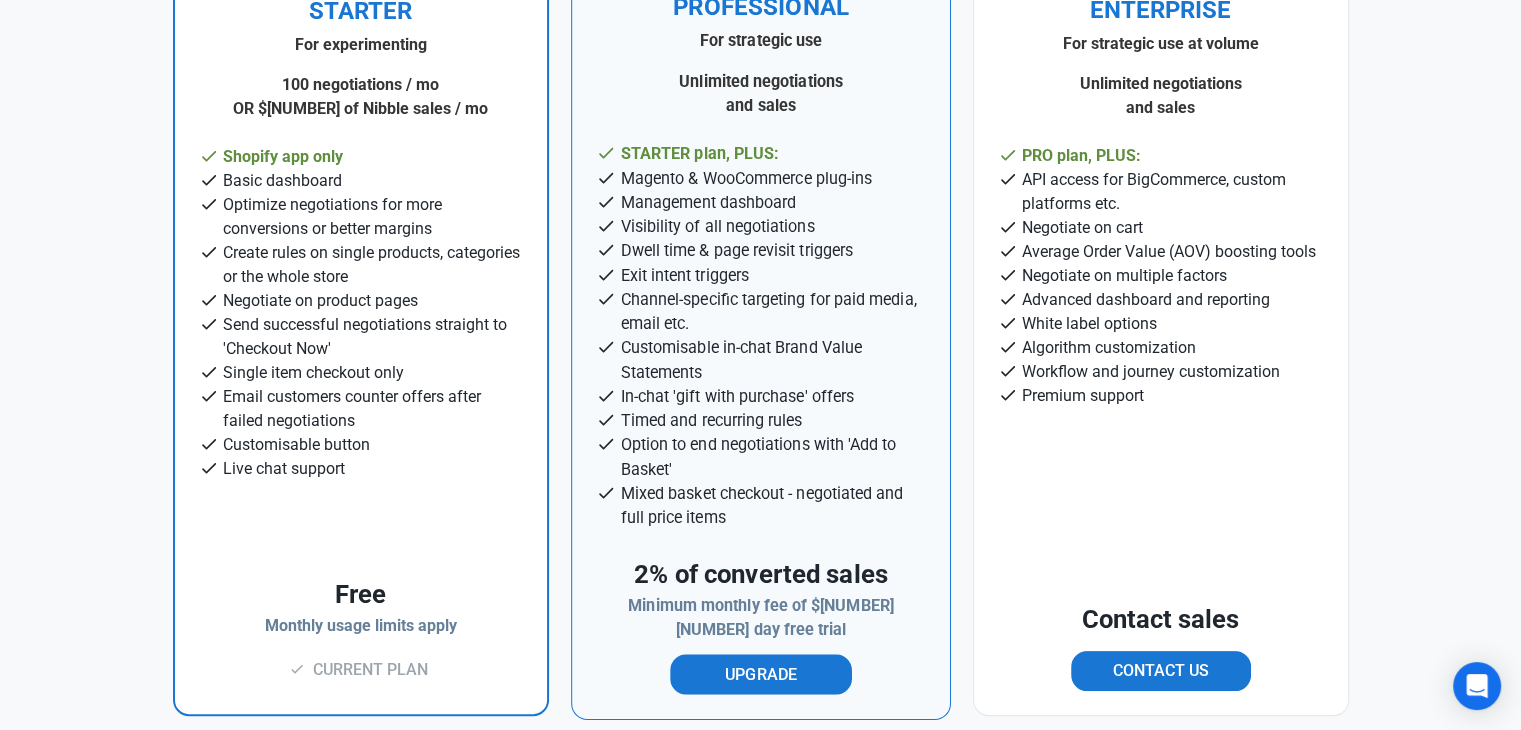 scroll, scrollTop: 310, scrollLeft: 0, axis: vertical 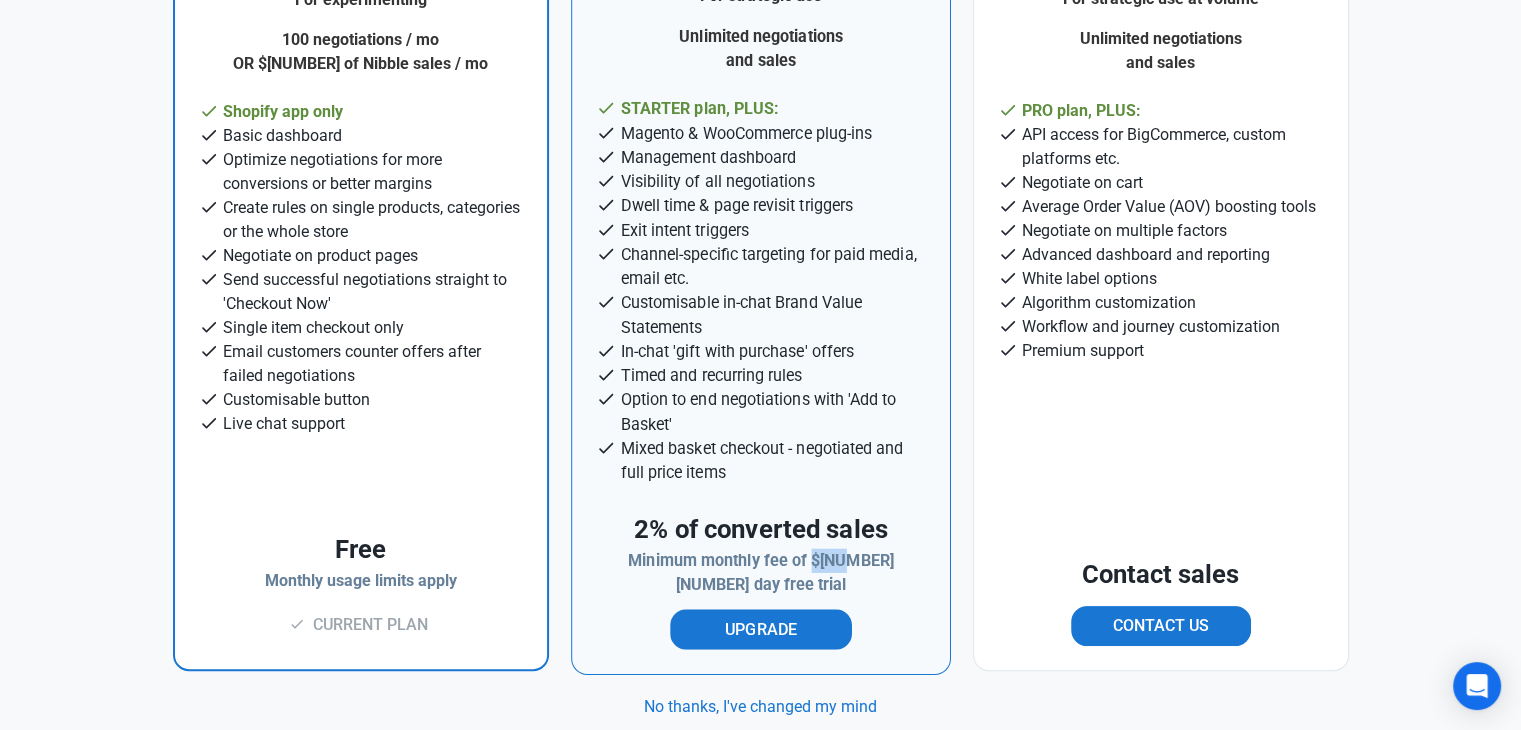 drag, startPoint x: 836, startPoint y: 563, endPoint x: 879, endPoint y: 561, distance: 43.046486 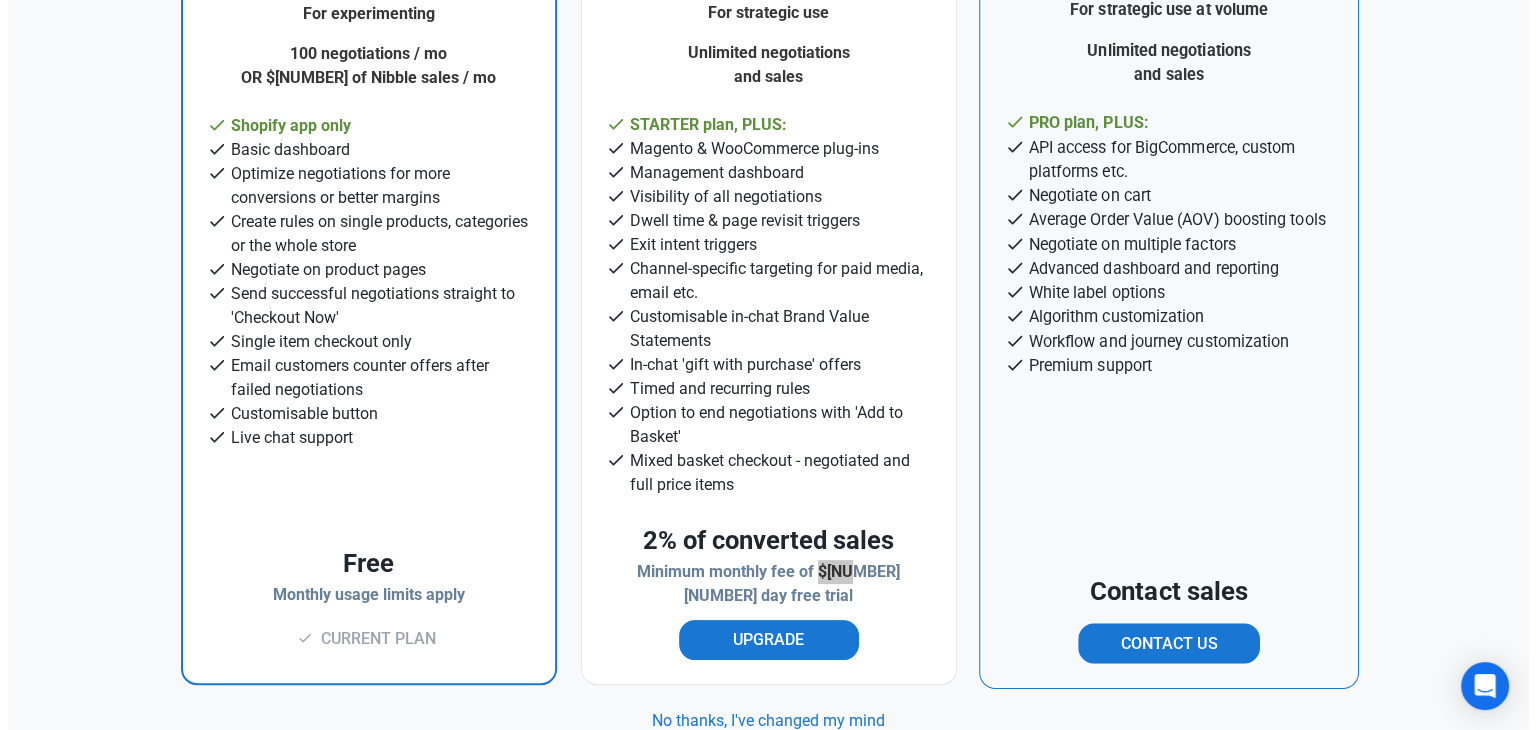 scroll, scrollTop: 310, scrollLeft: 0, axis: vertical 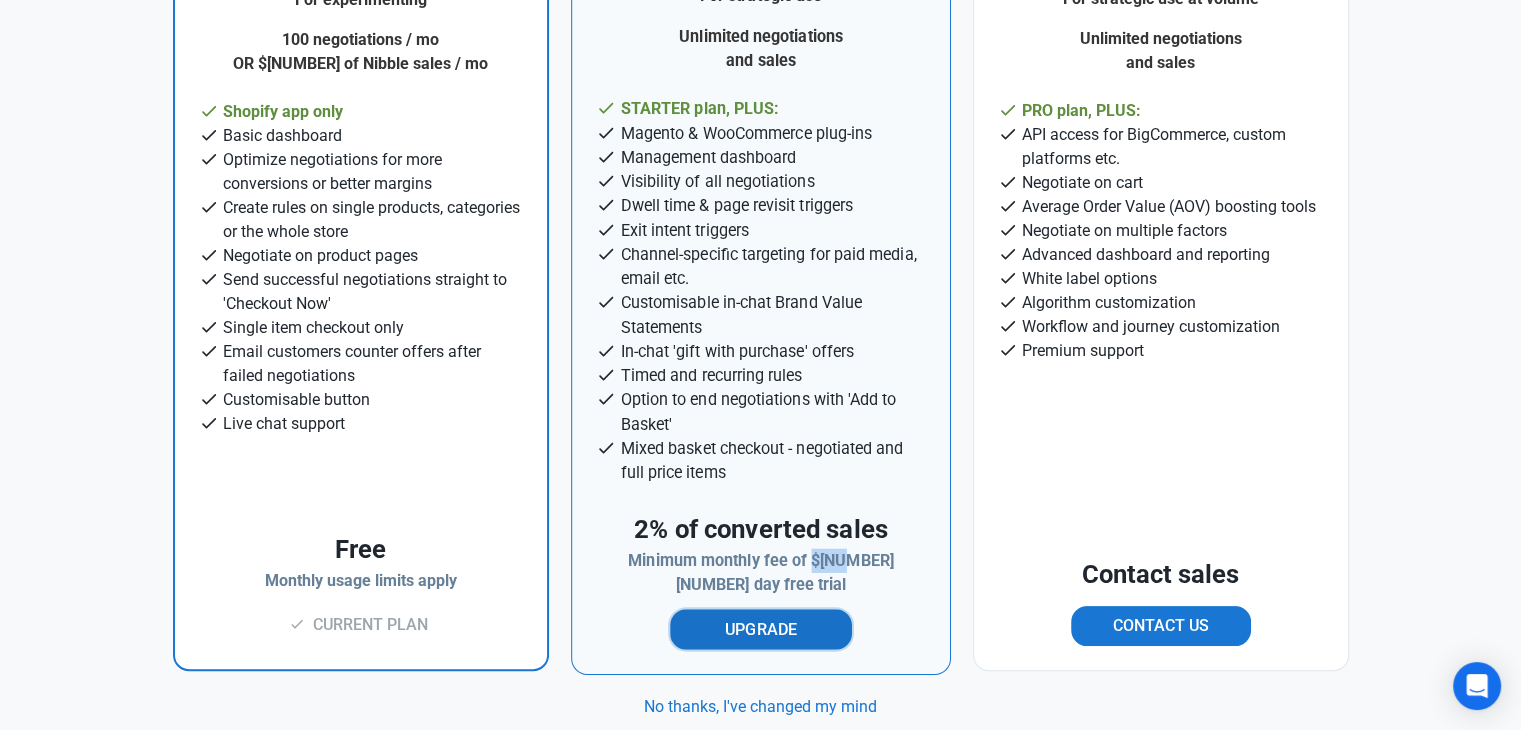 click on "Upgrade" at bounding box center [761, 629] 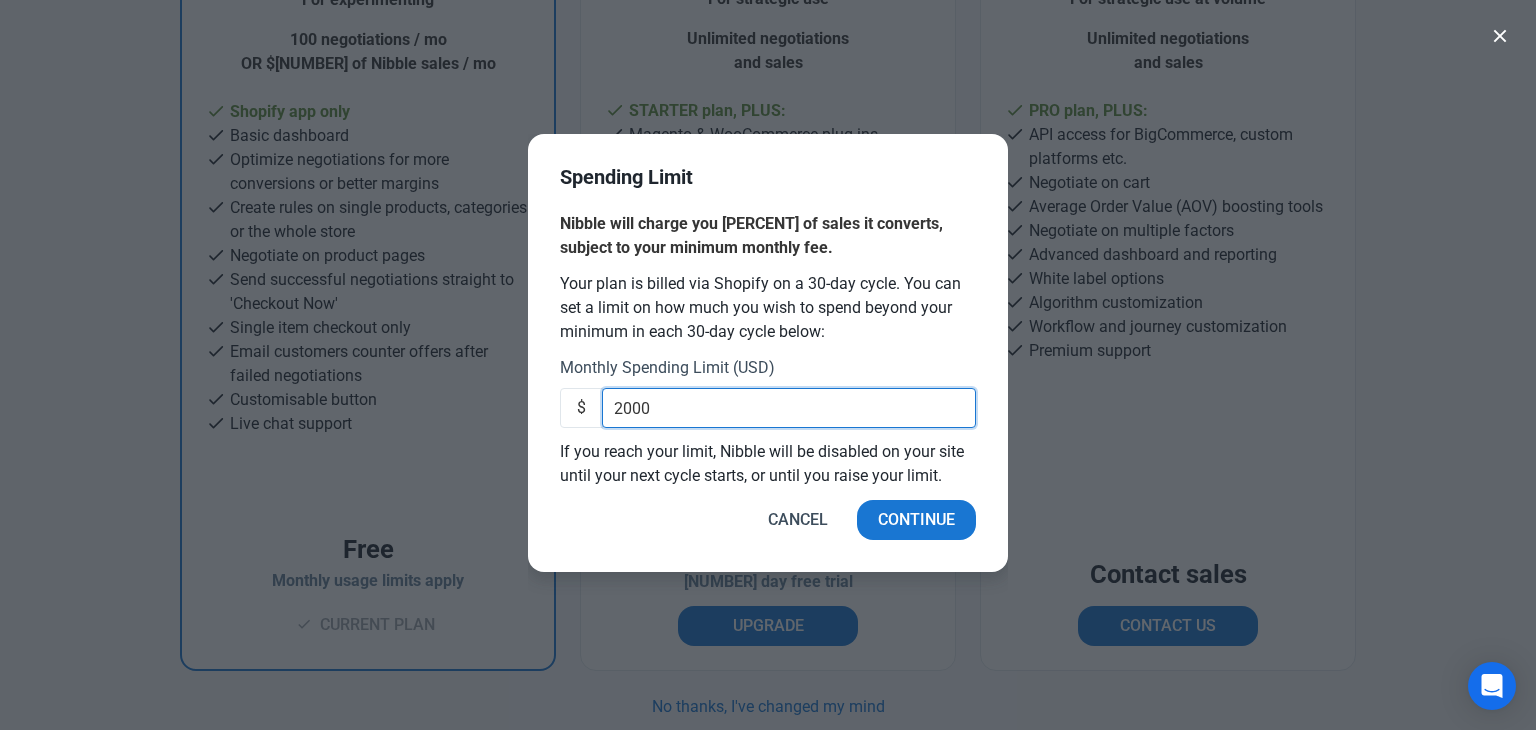 click on "2000" at bounding box center [789, 408] 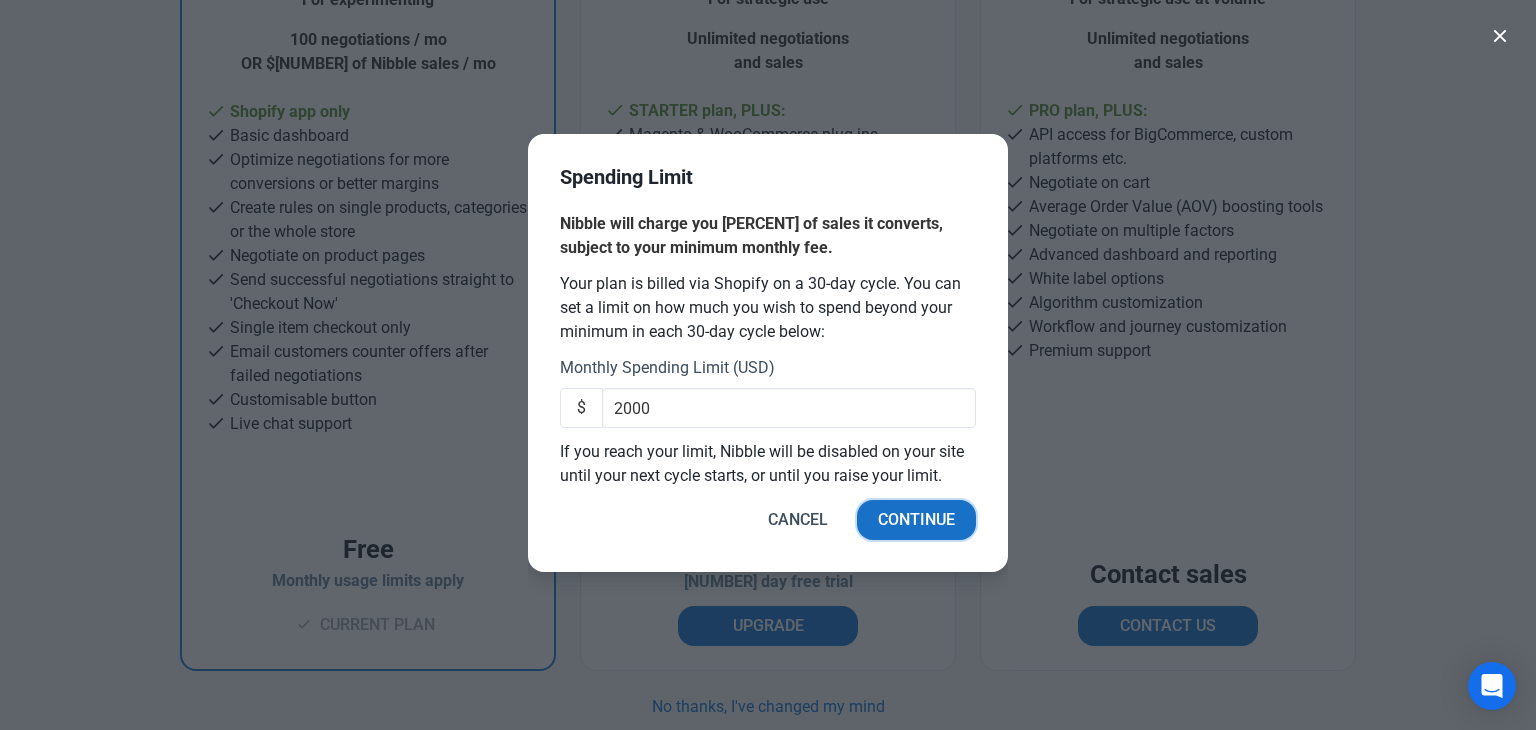 click on "Continue" at bounding box center (916, 520) 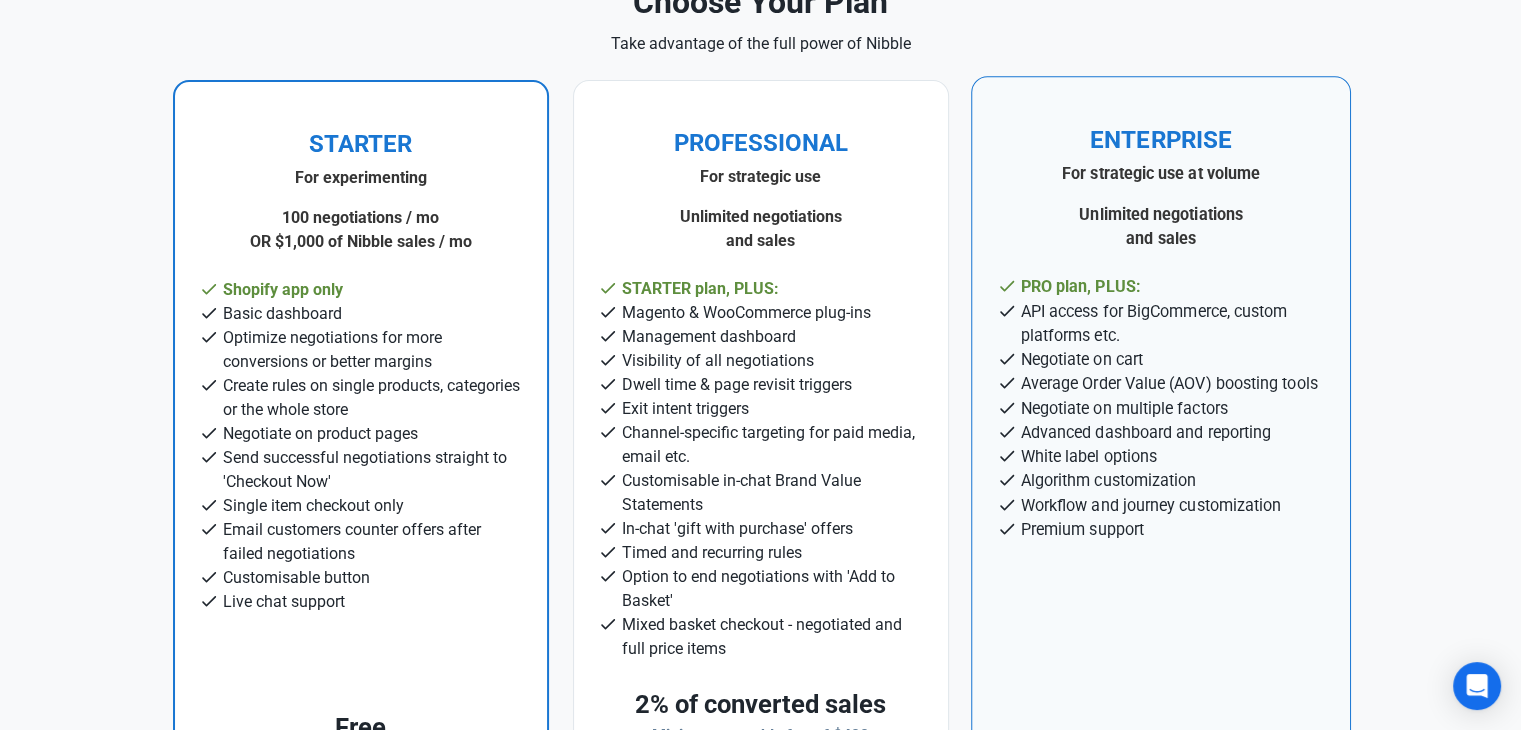 scroll, scrollTop: 300, scrollLeft: 0, axis: vertical 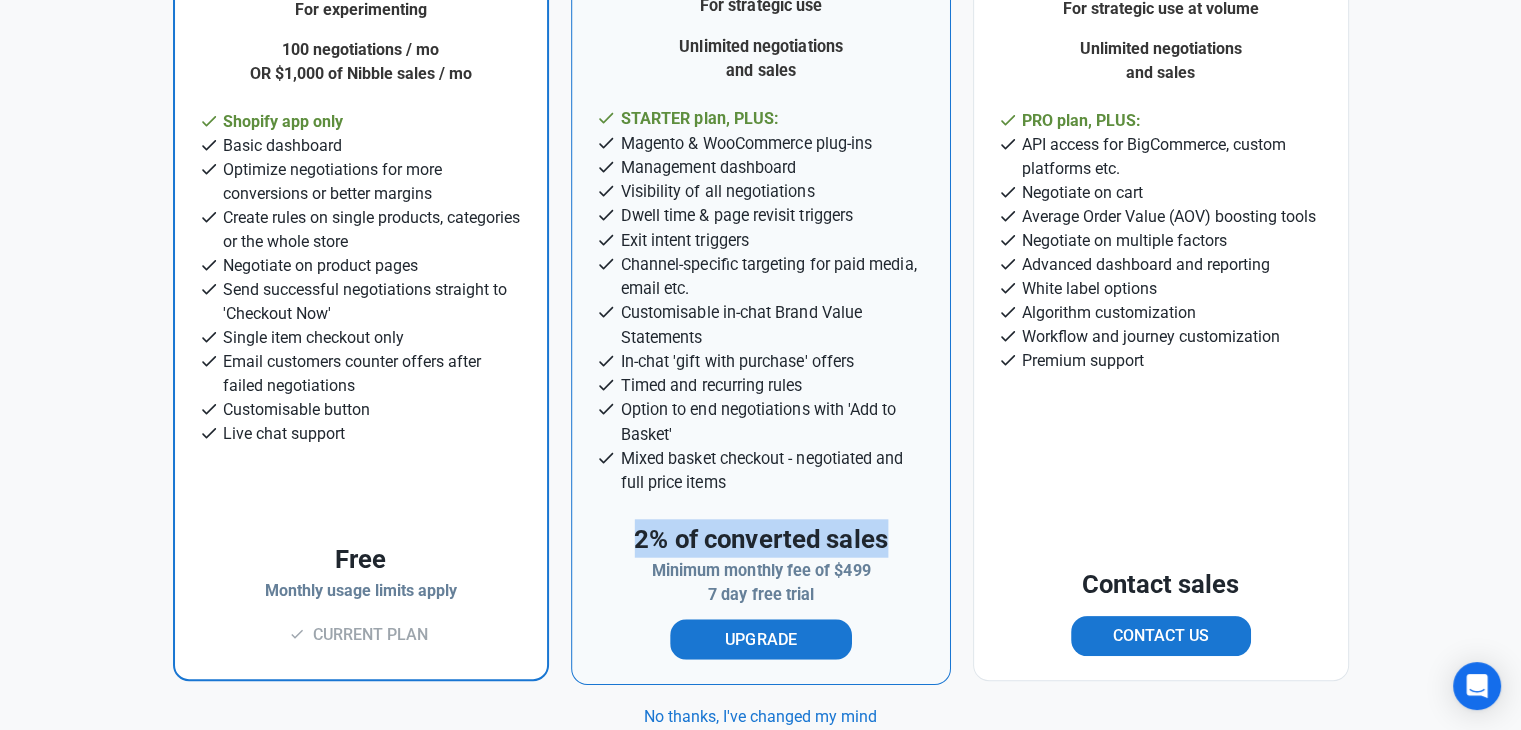 drag, startPoint x: 635, startPoint y: 526, endPoint x: 921, endPoint y: 554, distance: 287.36737 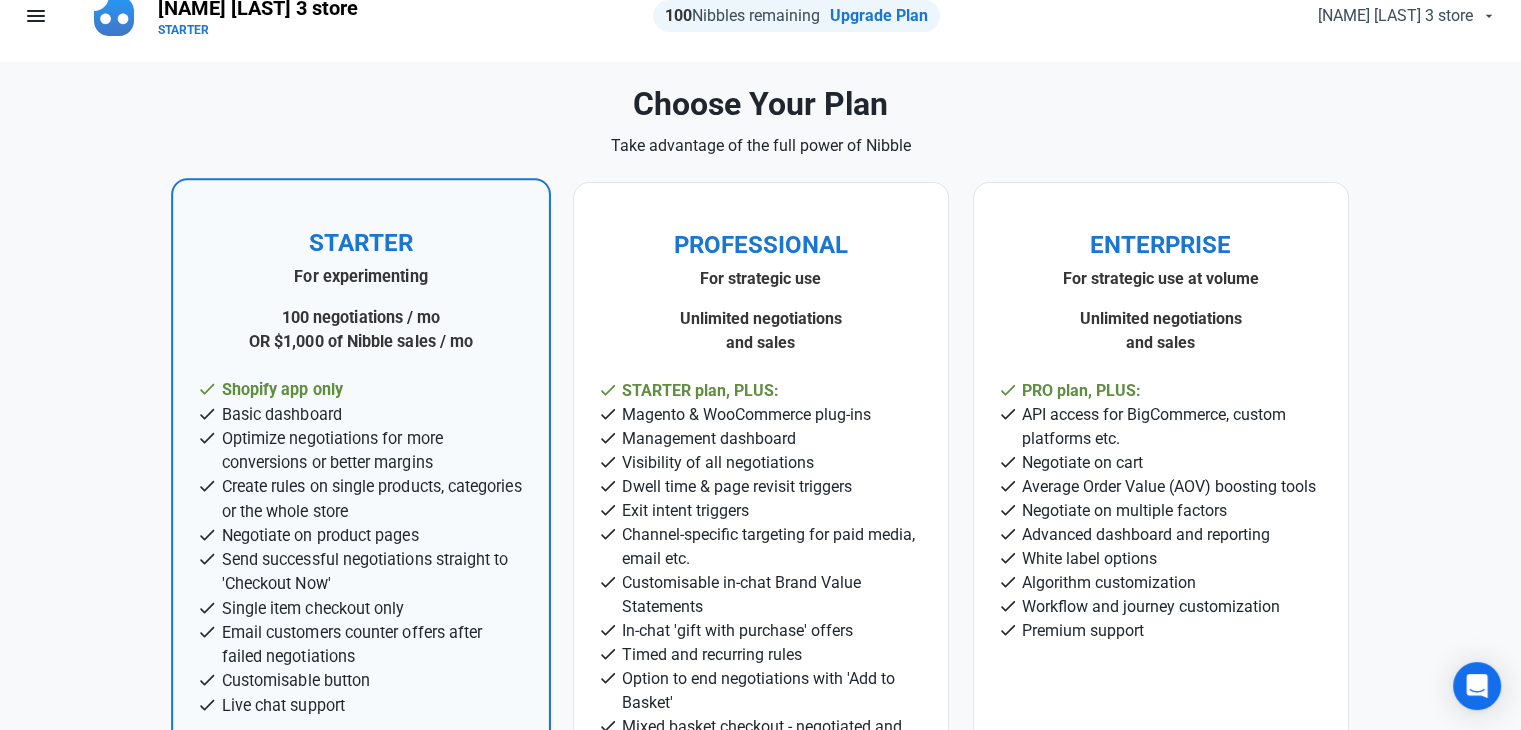 scroll, scrollTop: 0, scrollLeft: 0, axis: both 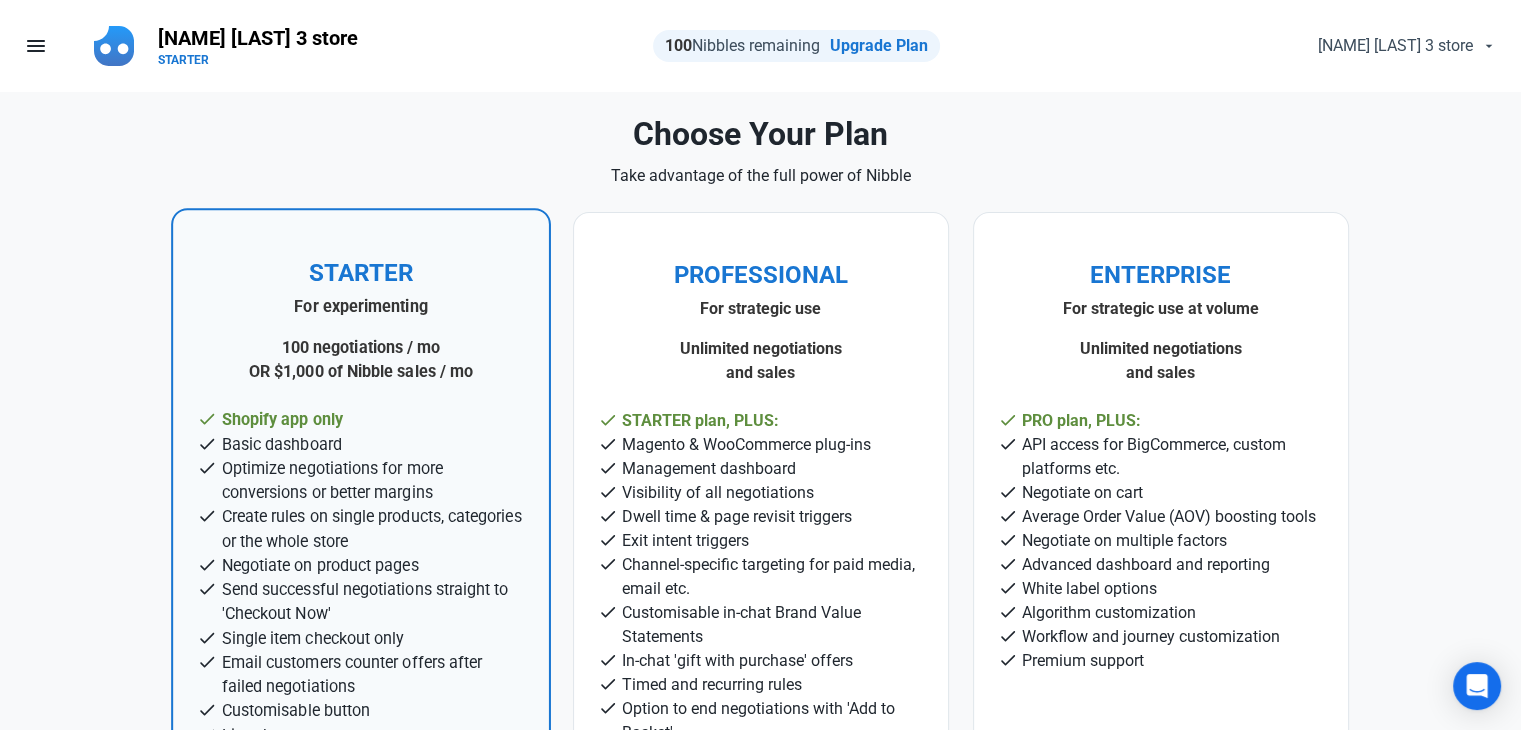 click on "STARTER" at bounding box center (360, 273) 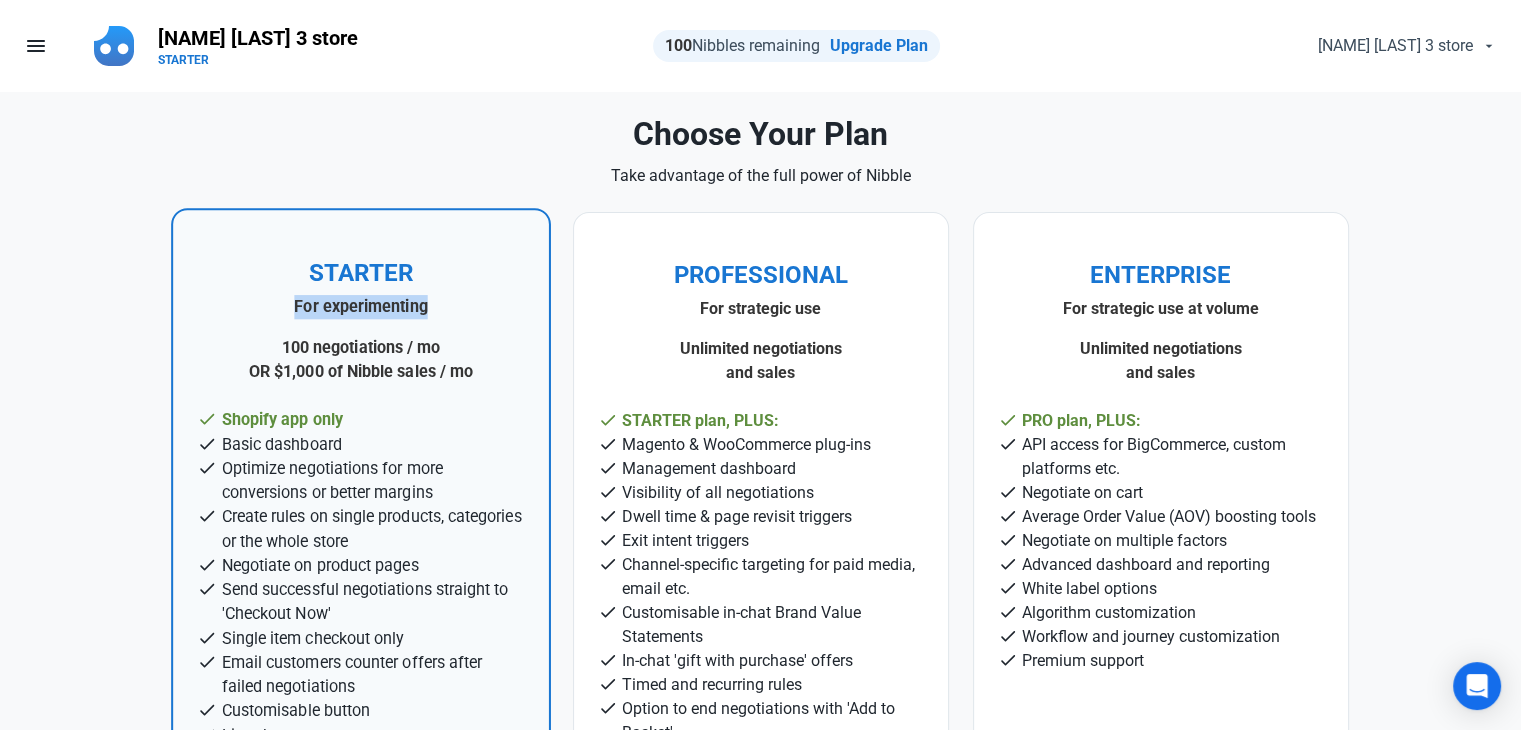 drag, startPoint x: 295, startPoint y: 305, endPoint x: 436, endPoint y: 300, distance: 141.08862 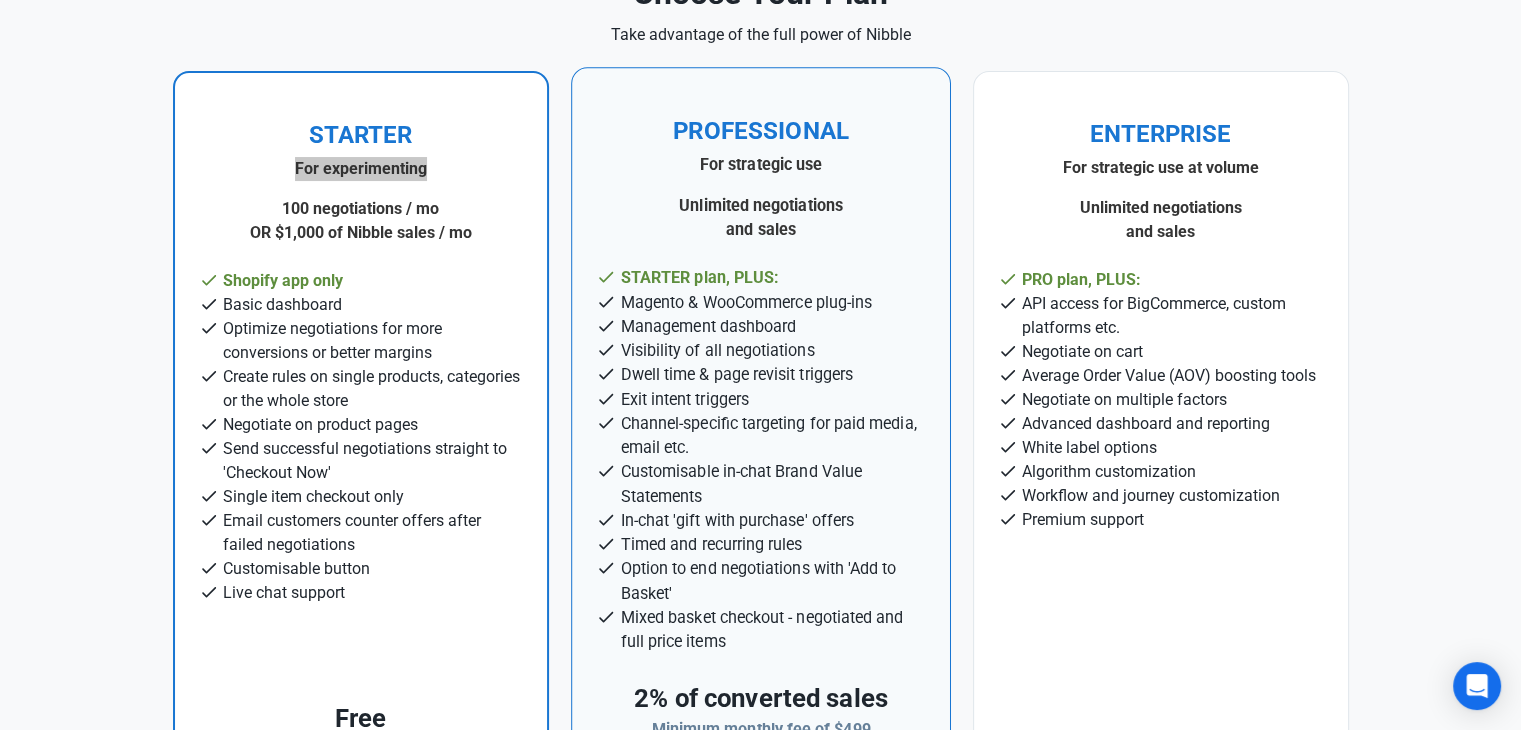 scroll, scrollTop: 110, scrollLeft: 0, axis: vertical 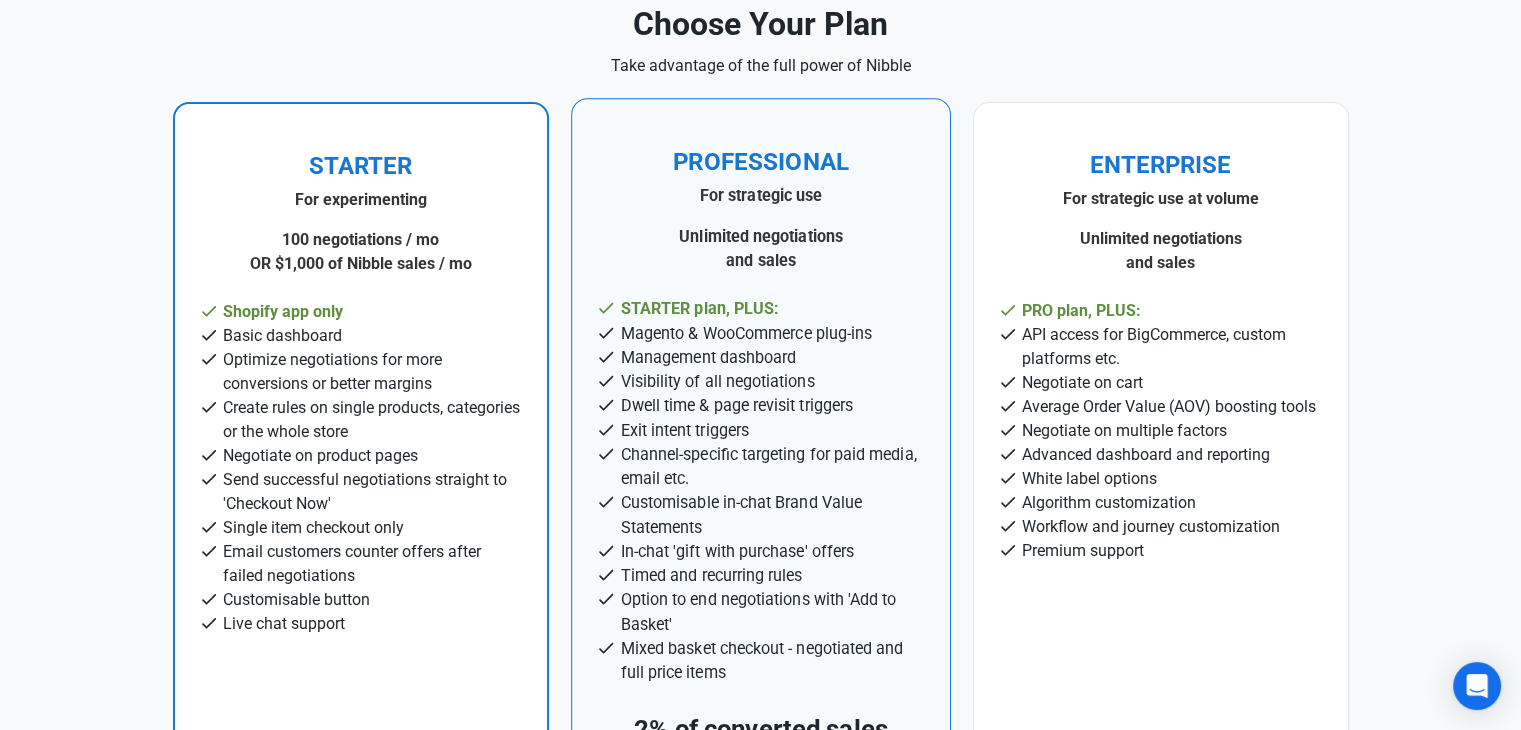 click on "PROFESSIONAL" at bounding box center (760, 162) 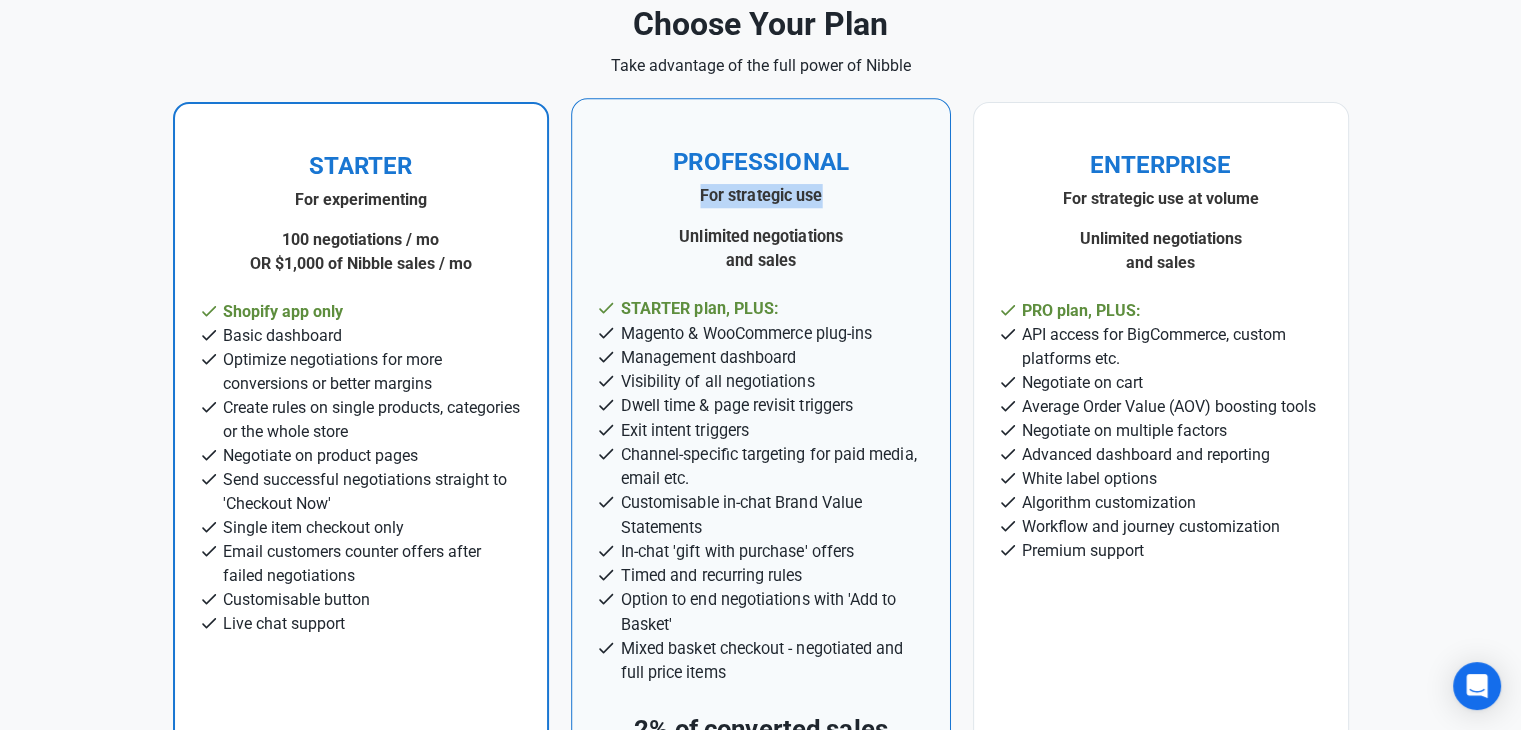 drag, startPoint x: 699, startPoint y: 193, endPoint x: 838, endPoint y: 186, distance: 139.17615 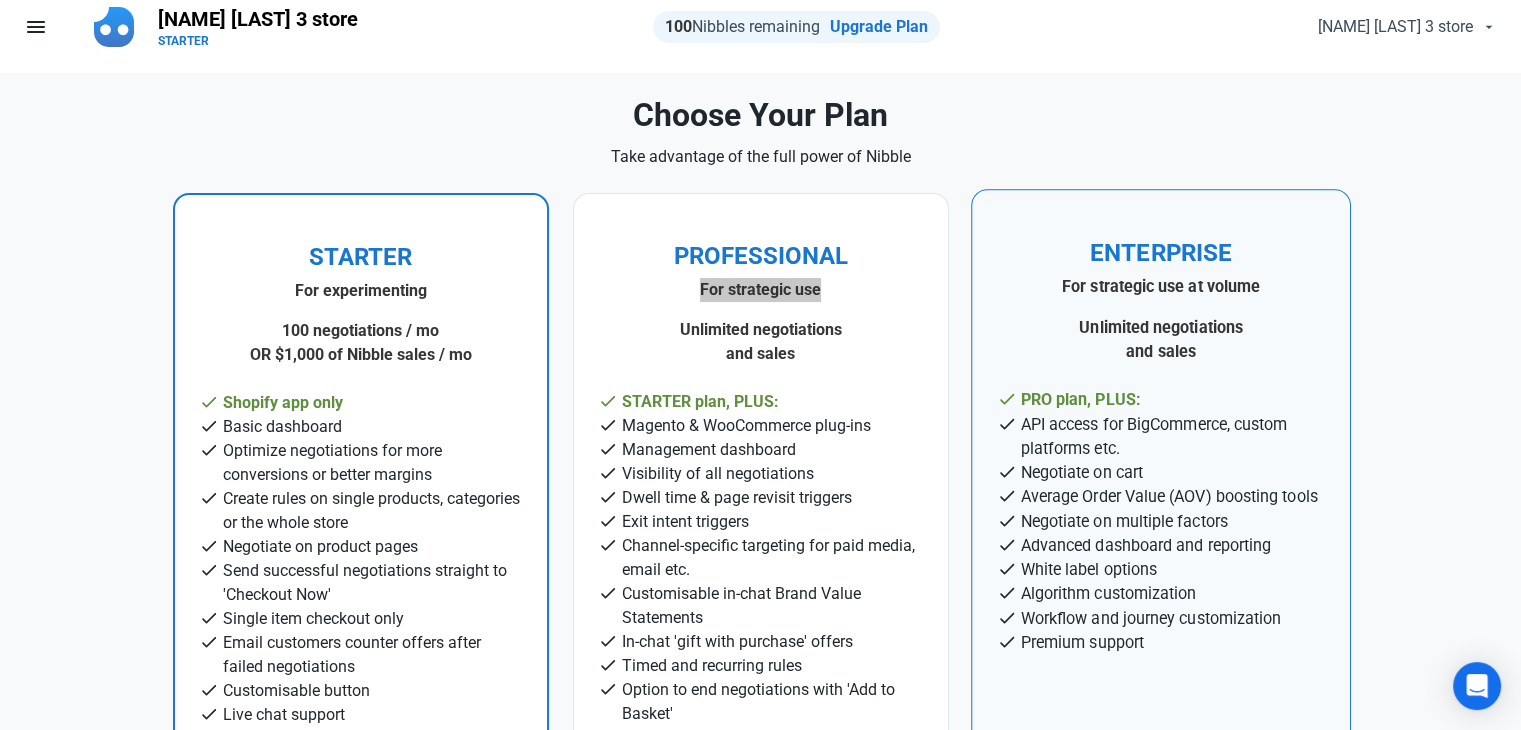 scroll, scrollTop: 0, scrollLeft: 0, axis: both 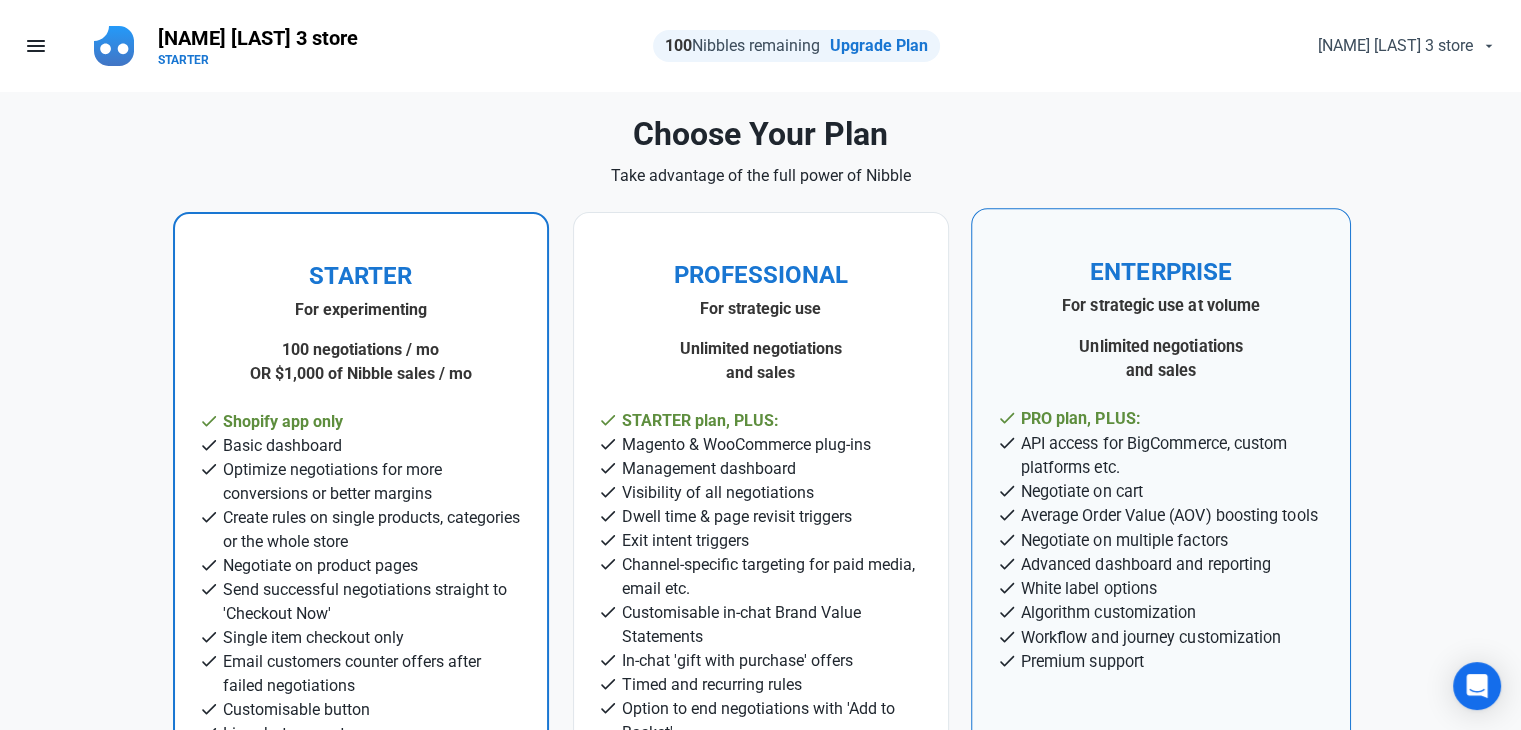 click on "ENTERPRISE" at bounding box center (1160, 272) 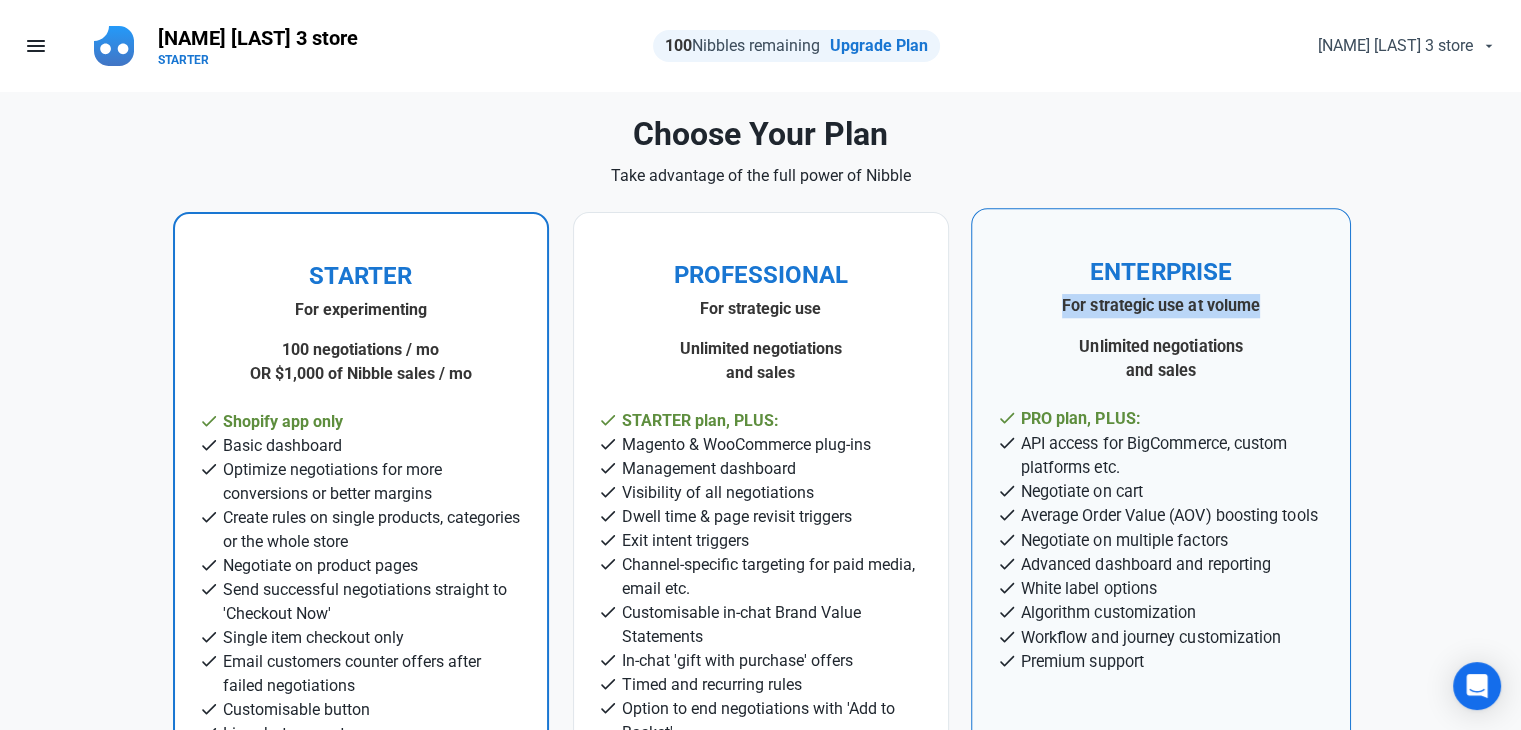 drag, startPoint x: 1061, startPoint y: 303, endPoint x: 1268, endPoint y: 311, distance: 207.15453 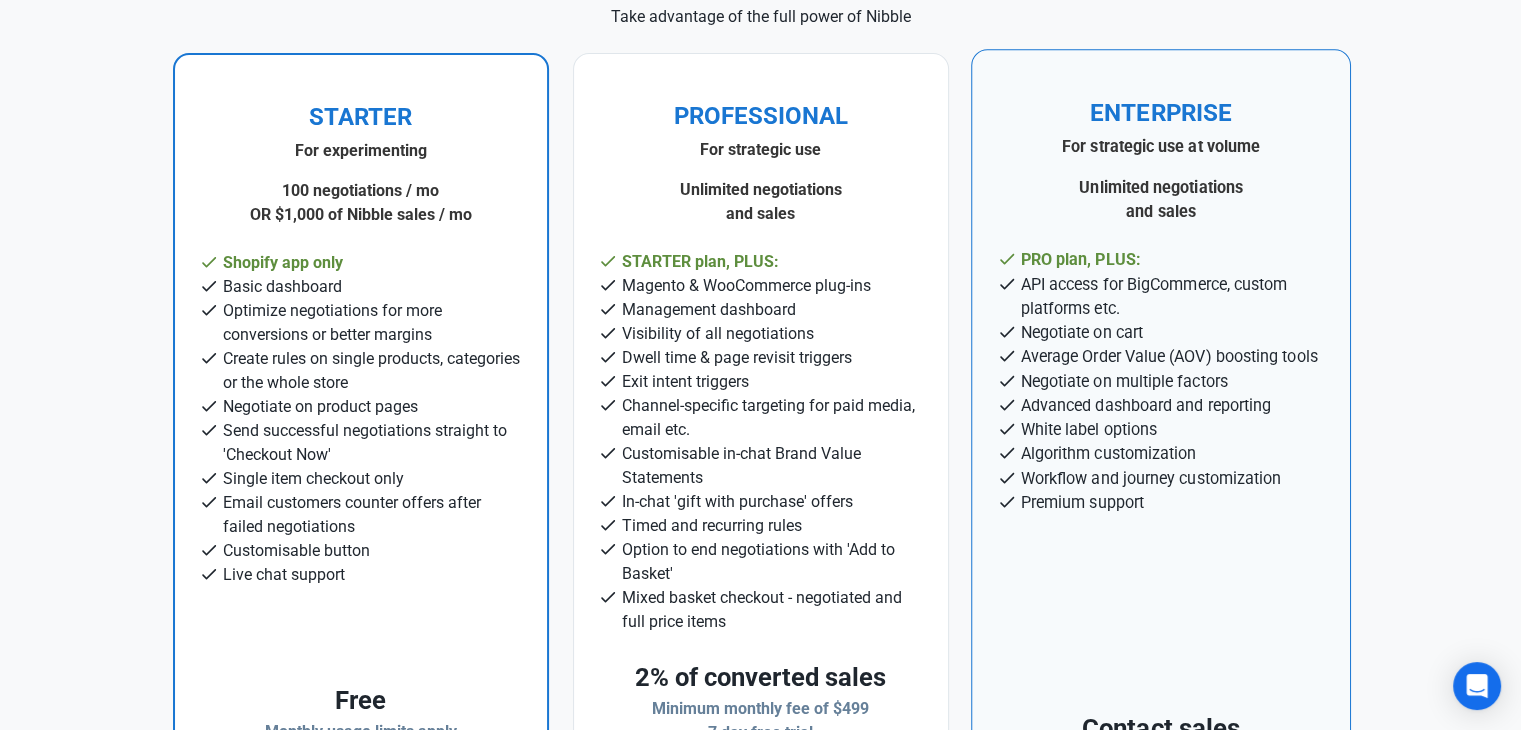 scroll, scrollTop: 110, scrollLeft: 0, axis: vertical 